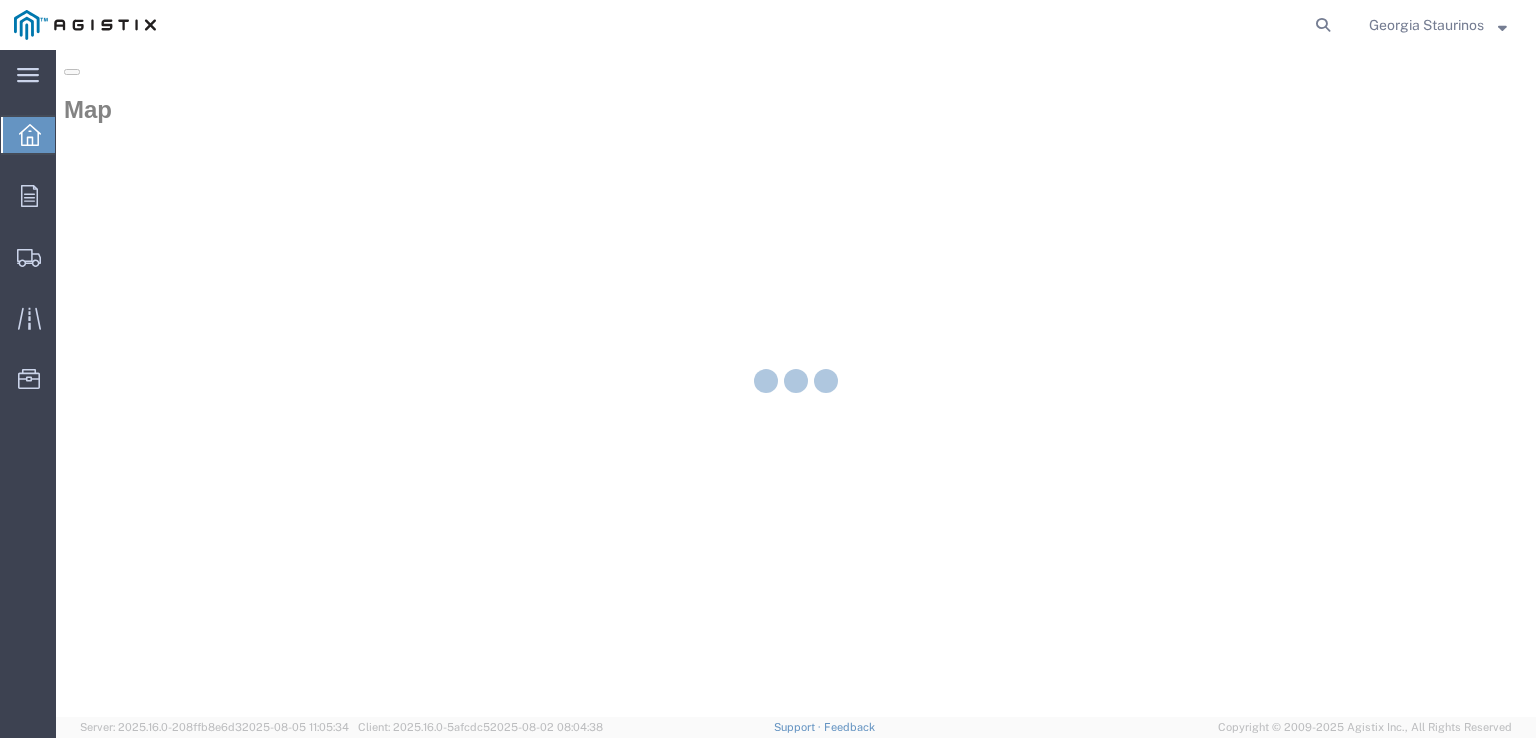 scroll, scrollTop: 0, scrollLeft: 0, axis: both 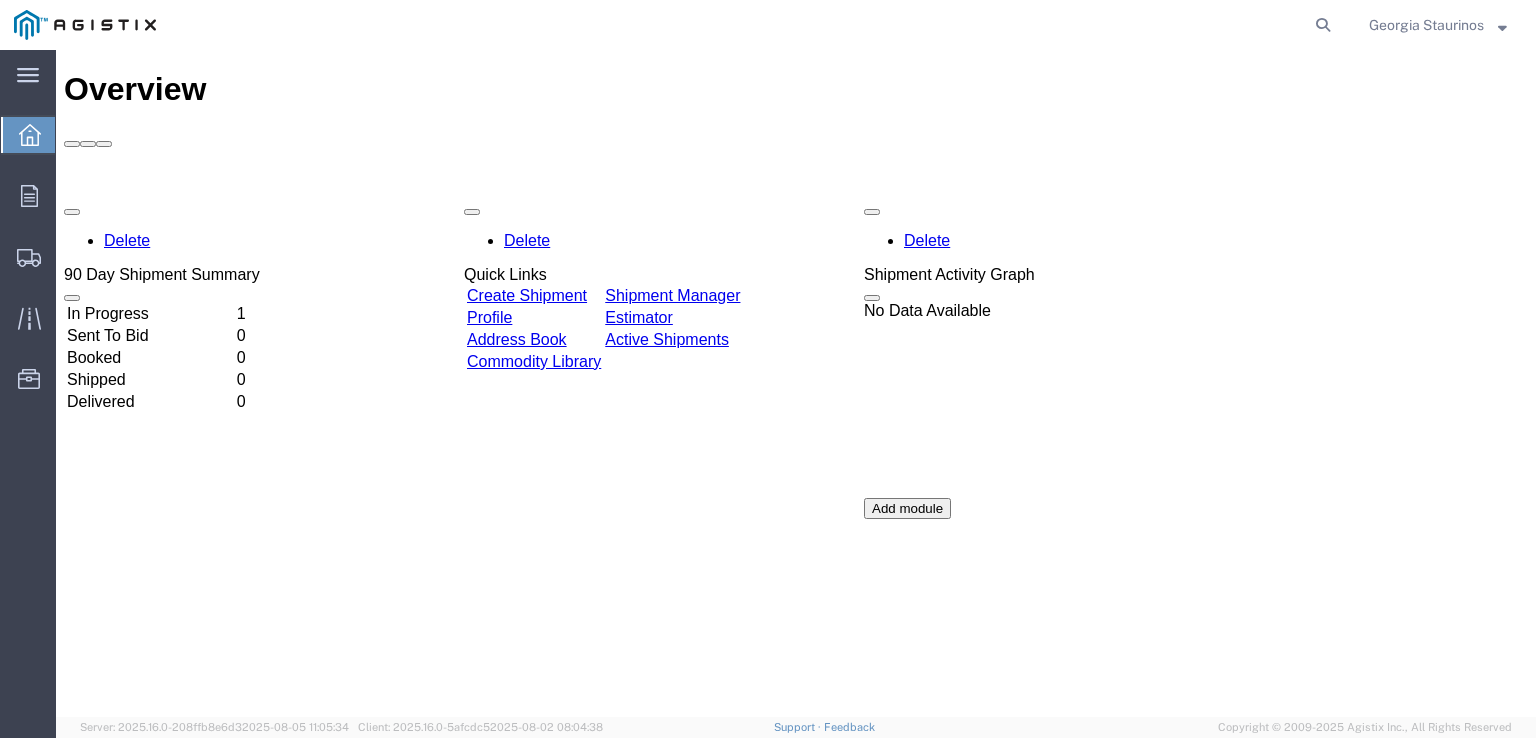 click on "In Progress" at bounding box center [150, 314] 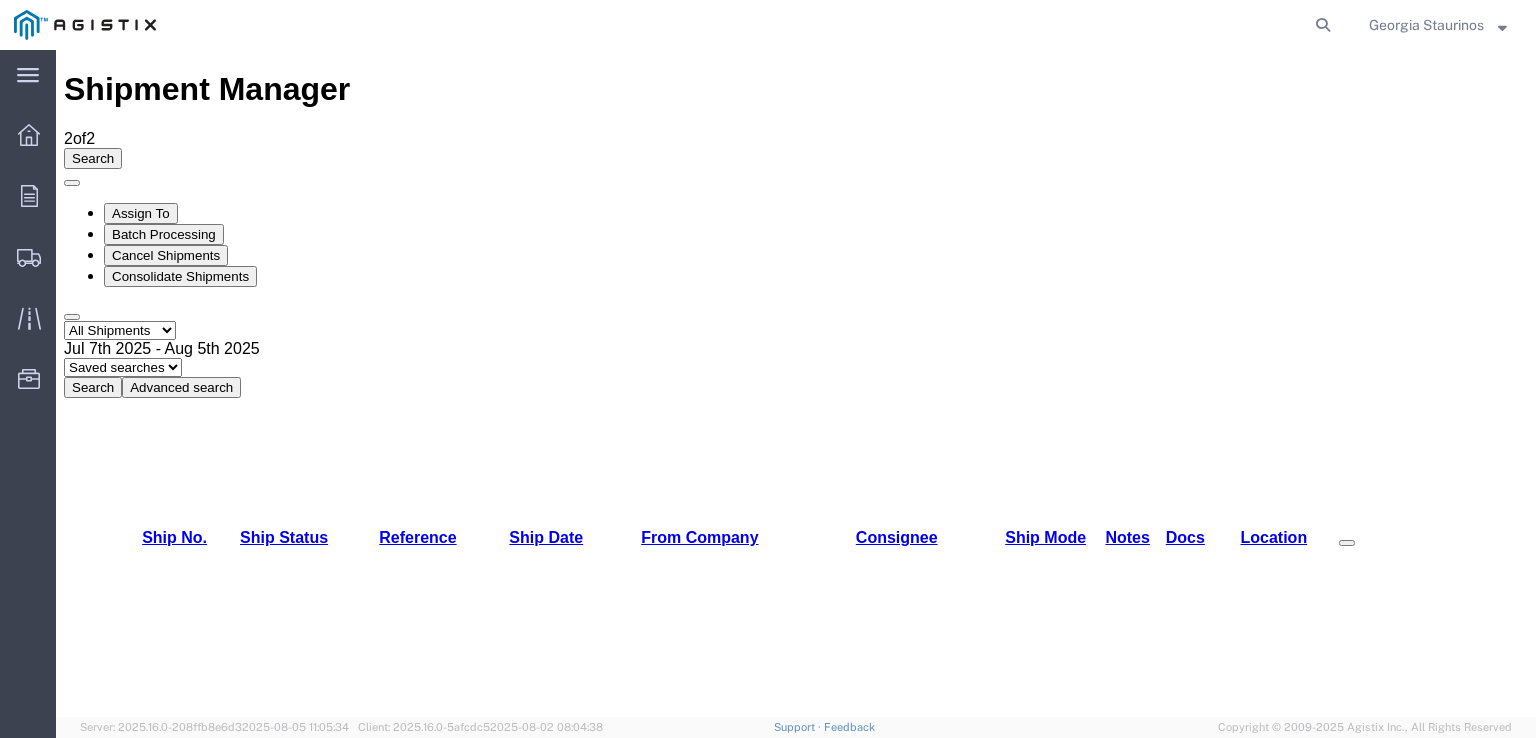 click on "56389540" at bounding box center (161, 1096) 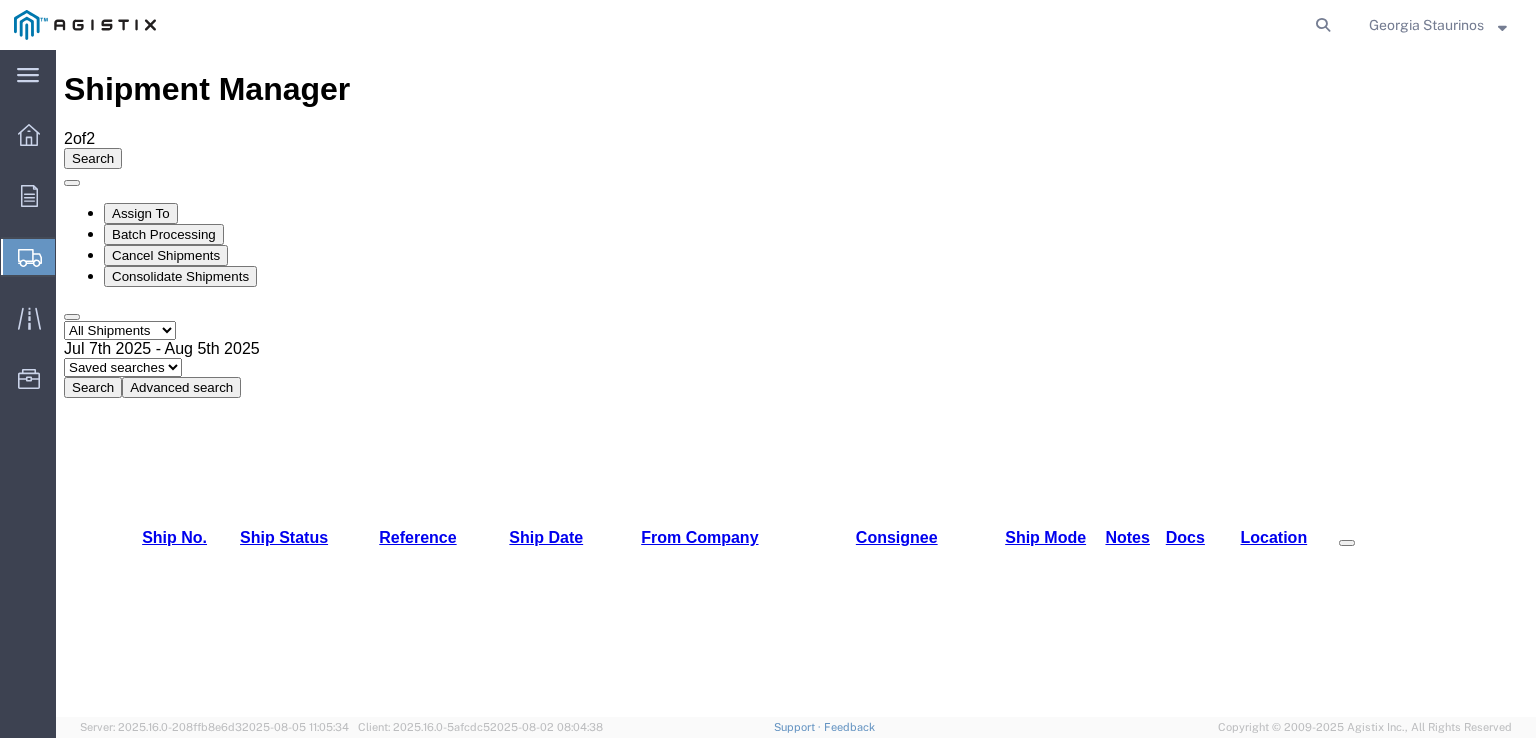 click at bounding box center [796, 2427] 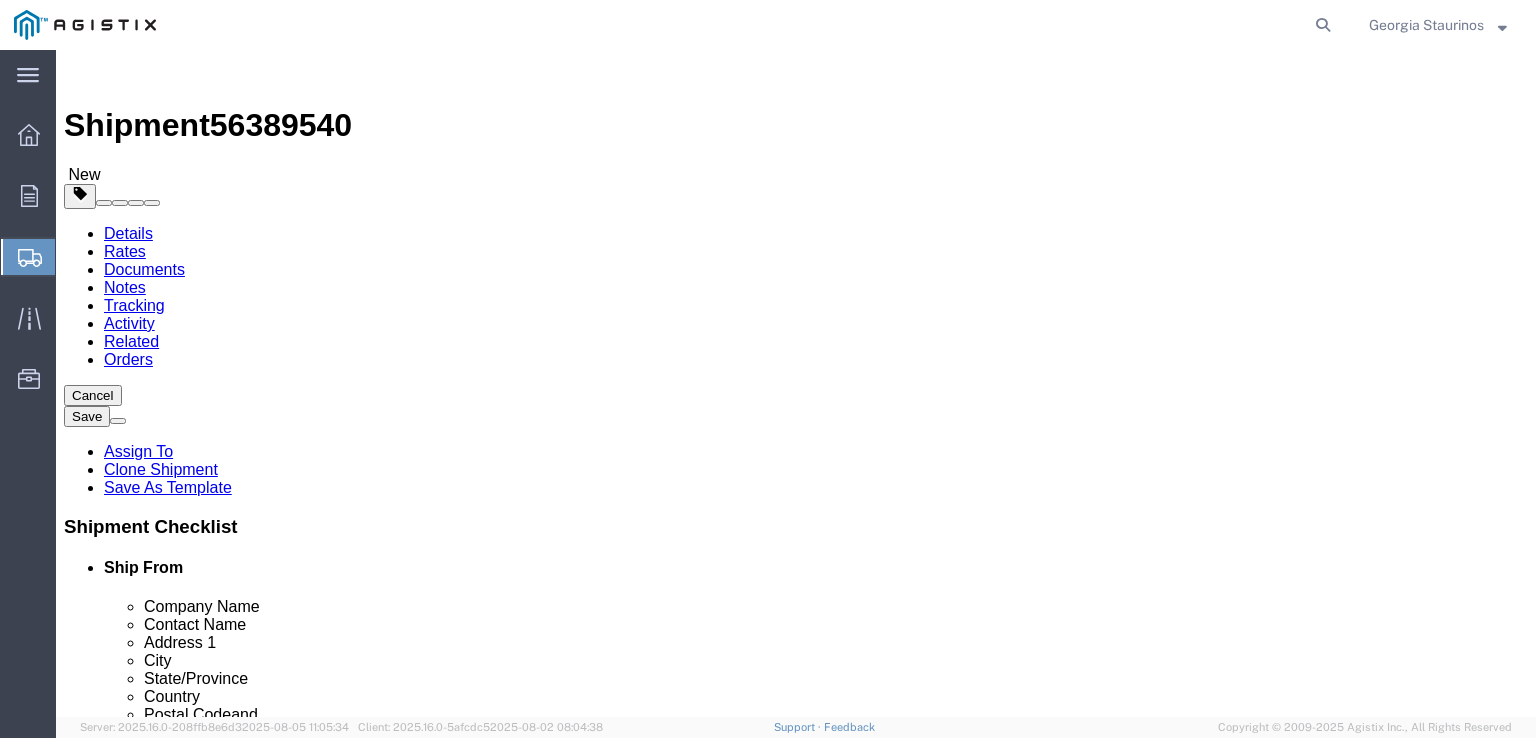 select 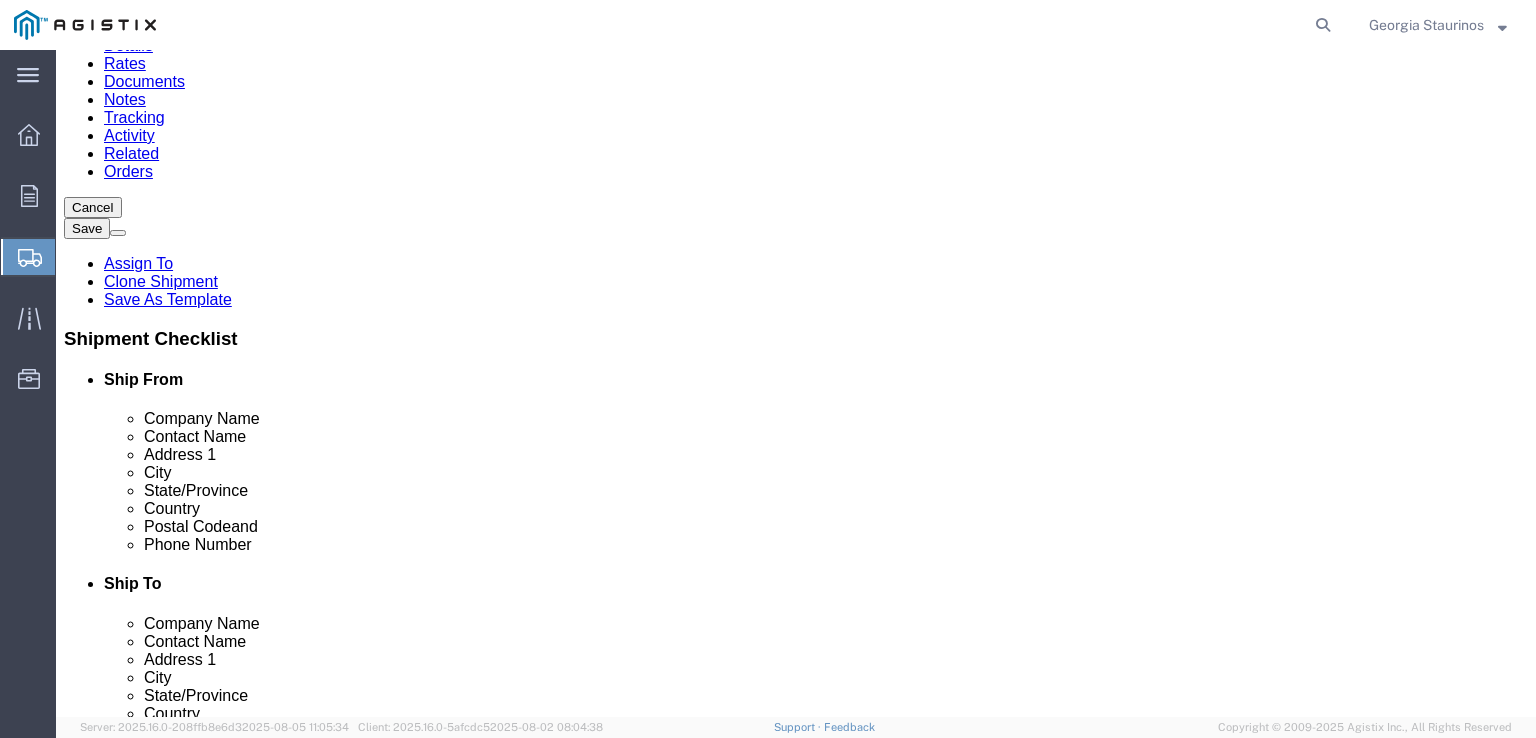 scroll, scrollTop: 200, scrollLeft: 0, axis: vertical 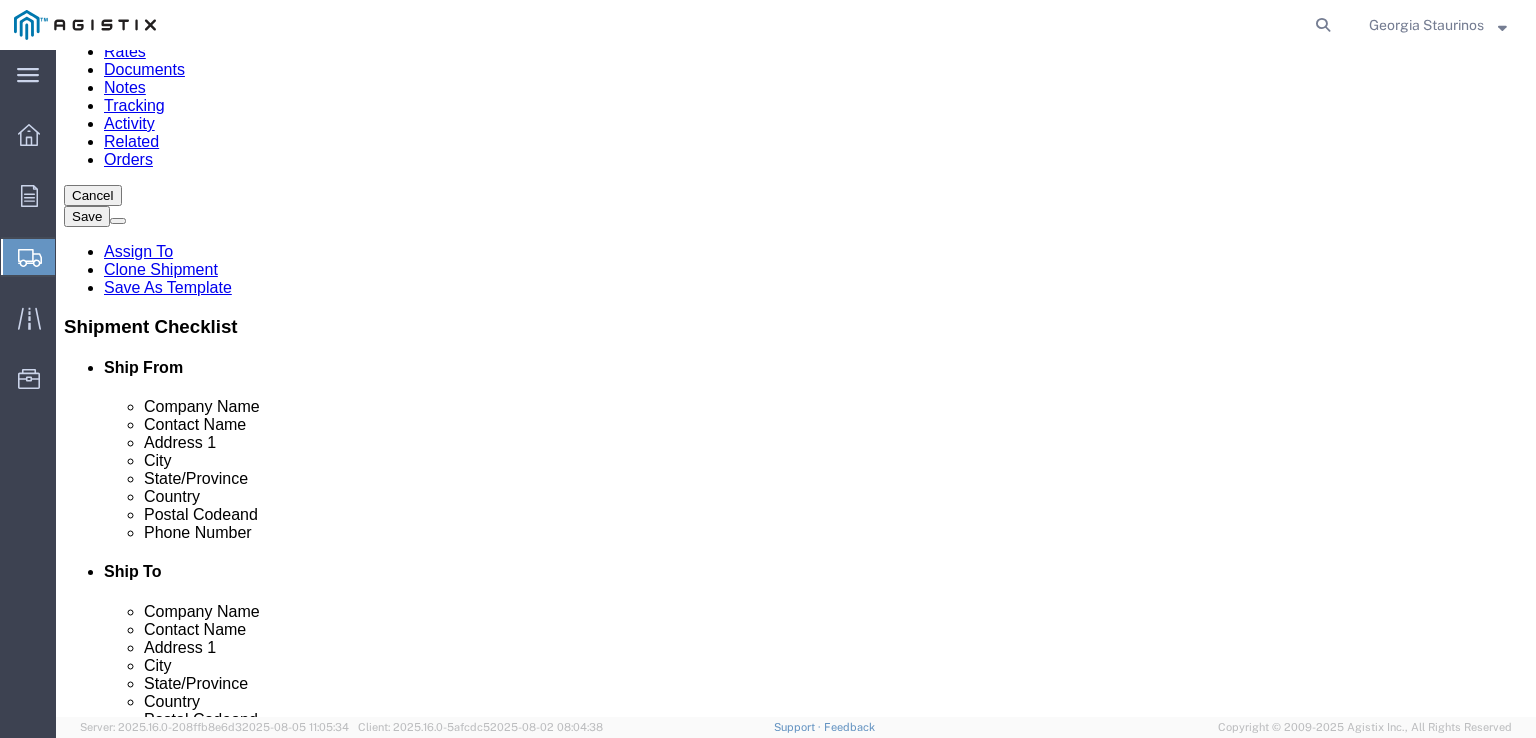 type on "s" 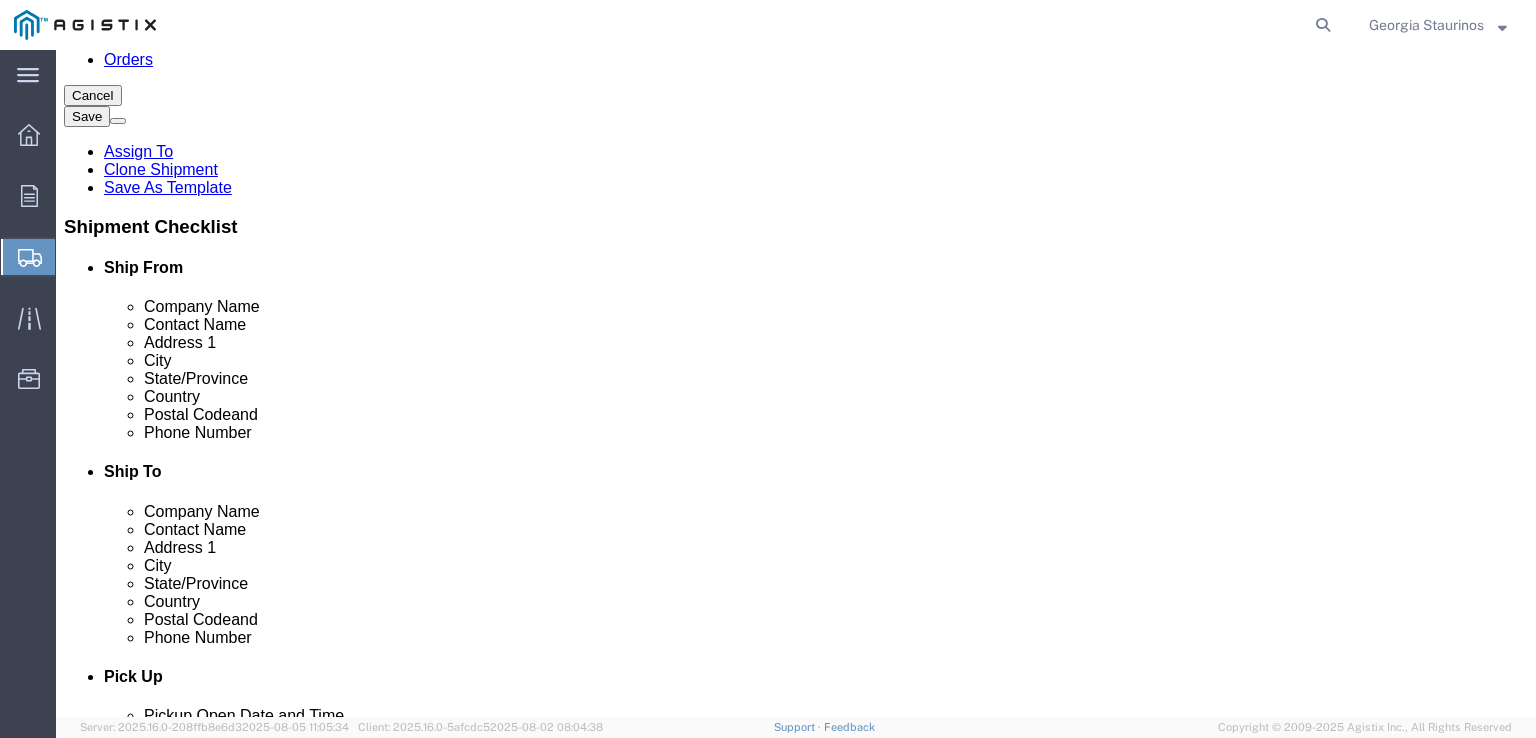 click on "Postal Code" 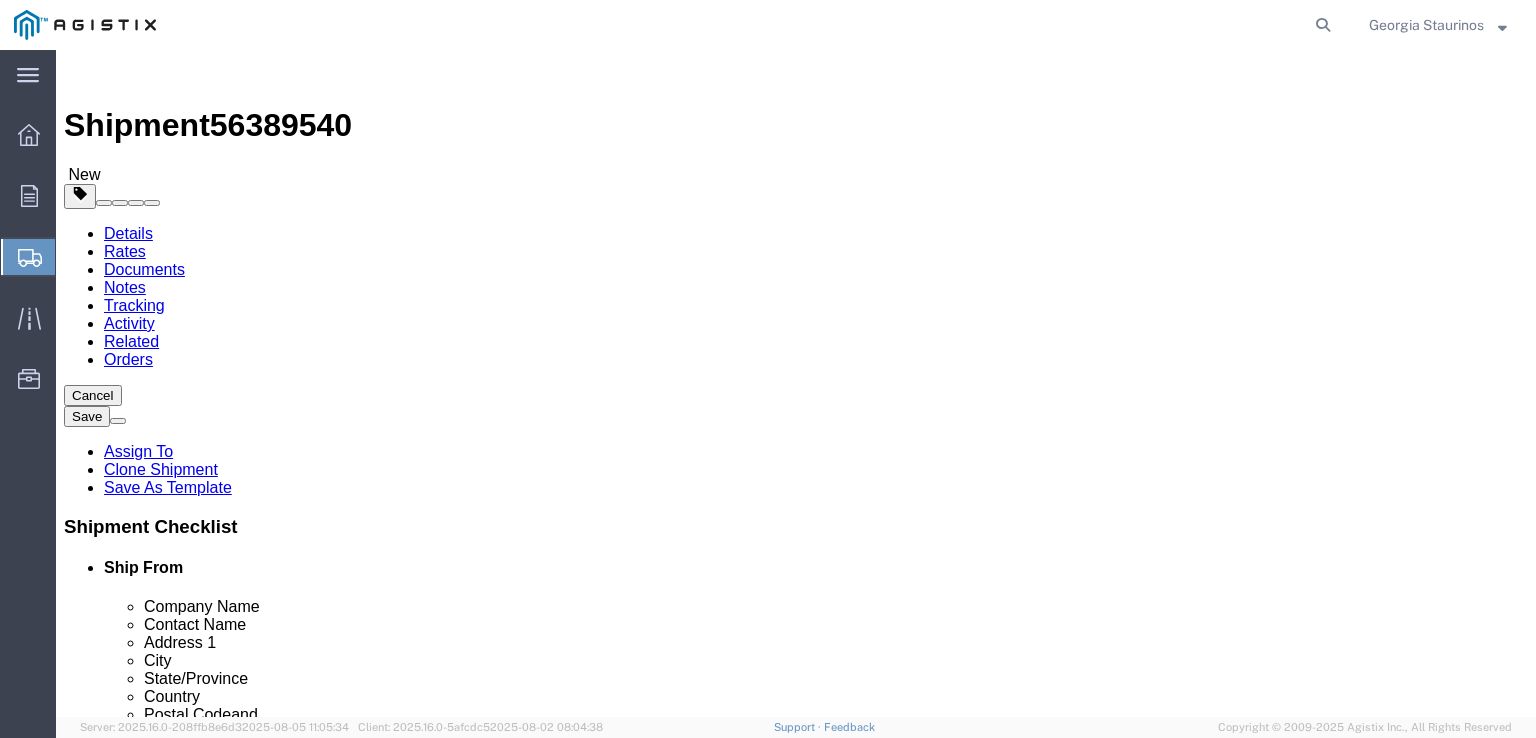 click on "Select All Others Fremont DC Fresno DC Wheatland DC" 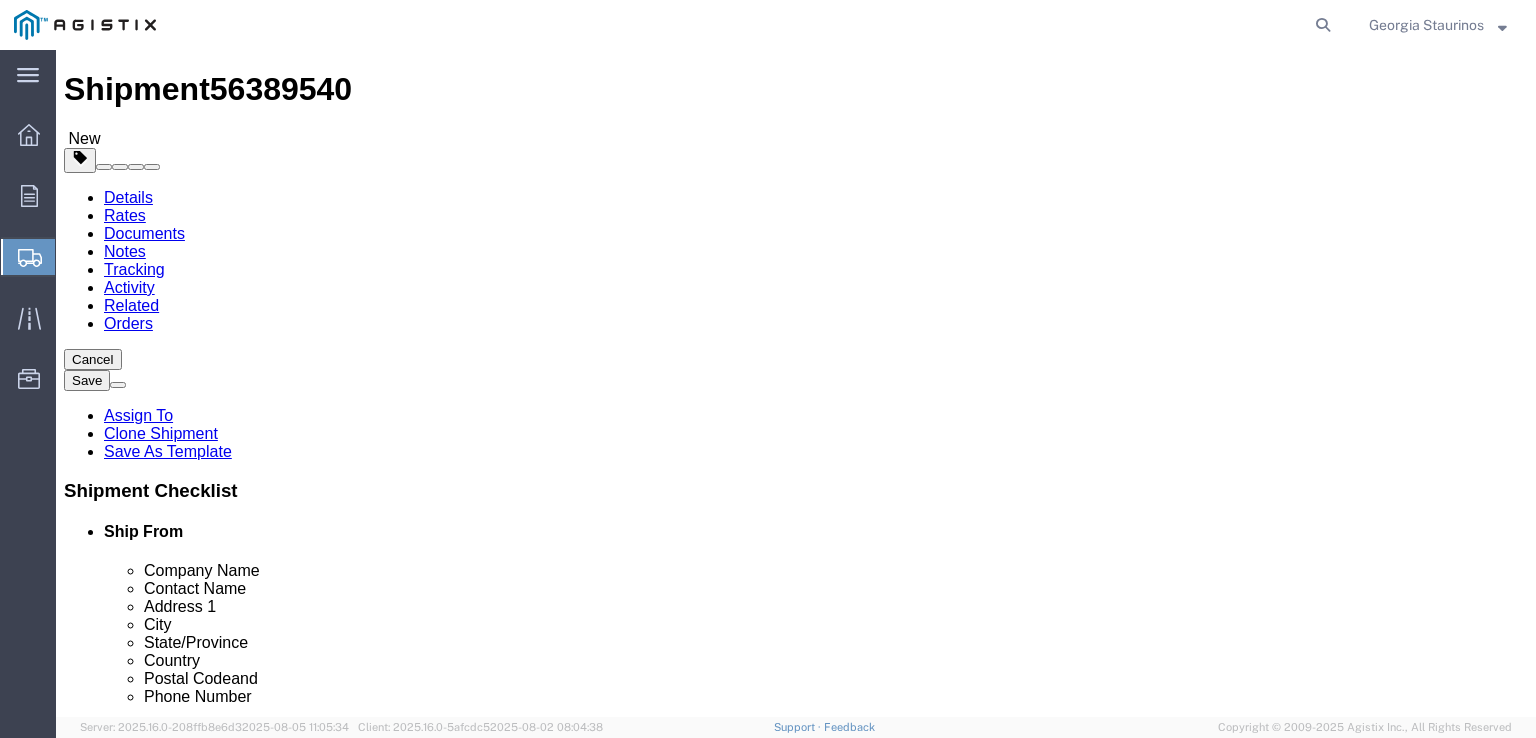 scroll, scrollTop: 100, scrollLeft: 0, axis: vertical 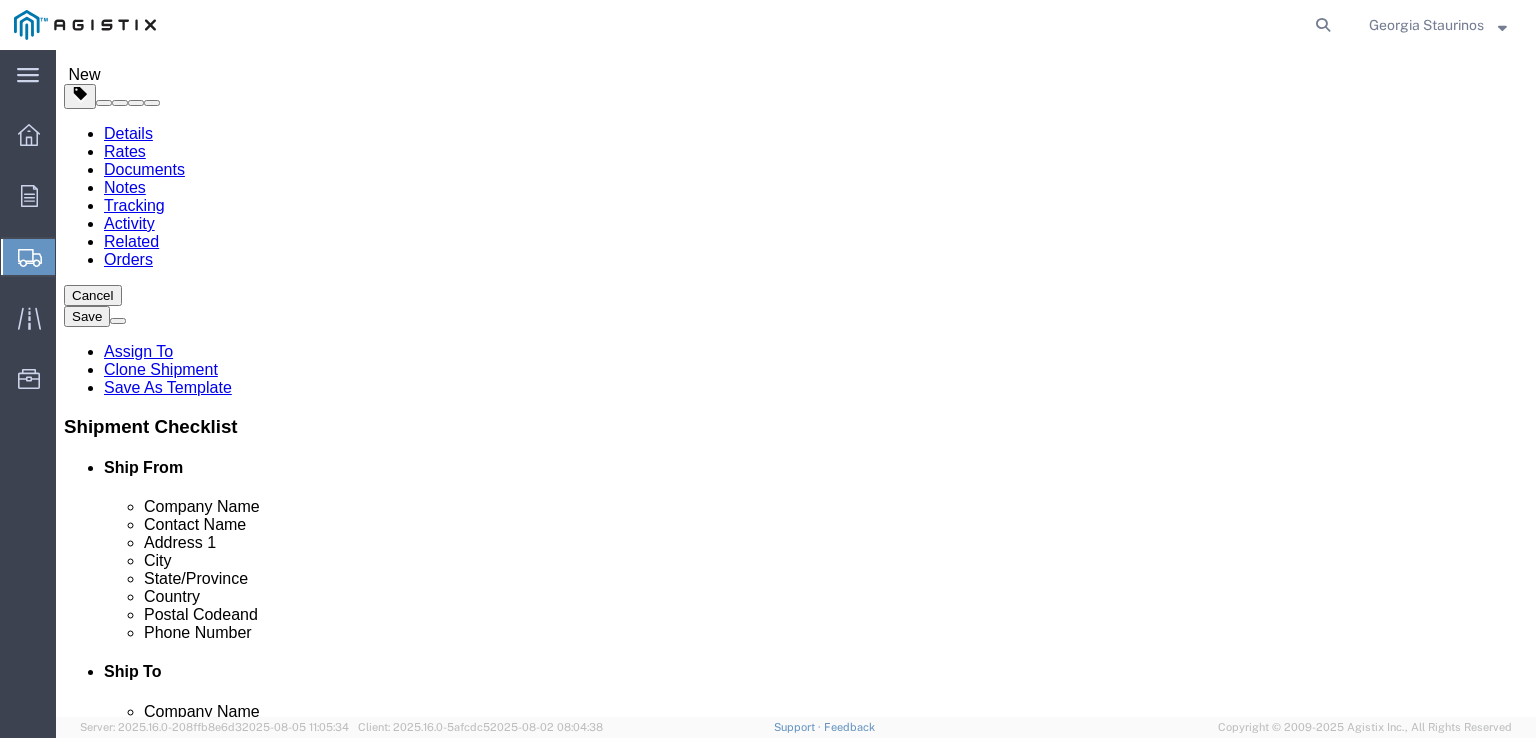 type on "P" 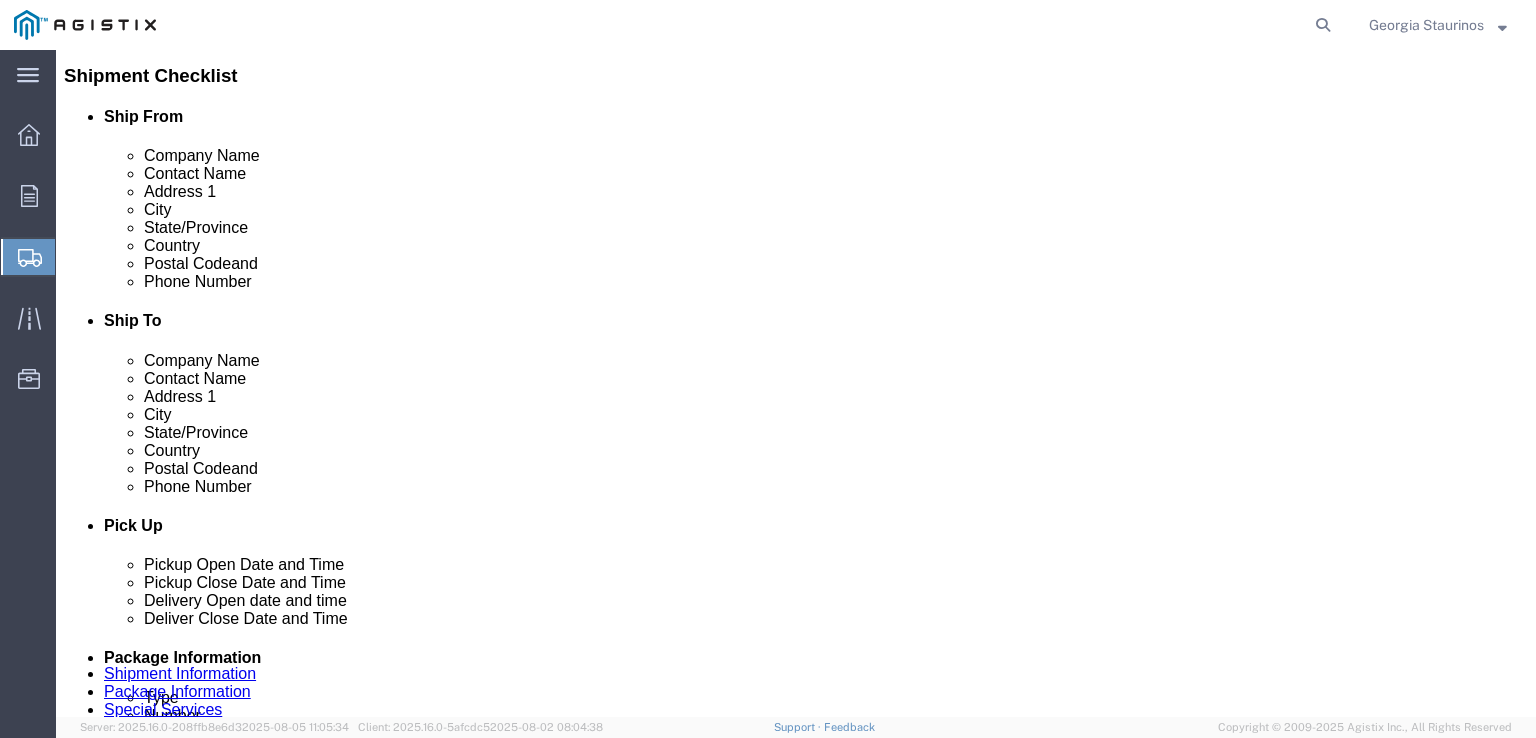 scroll, scrollTop: 500, scrollLeft: 0, axis: vertical 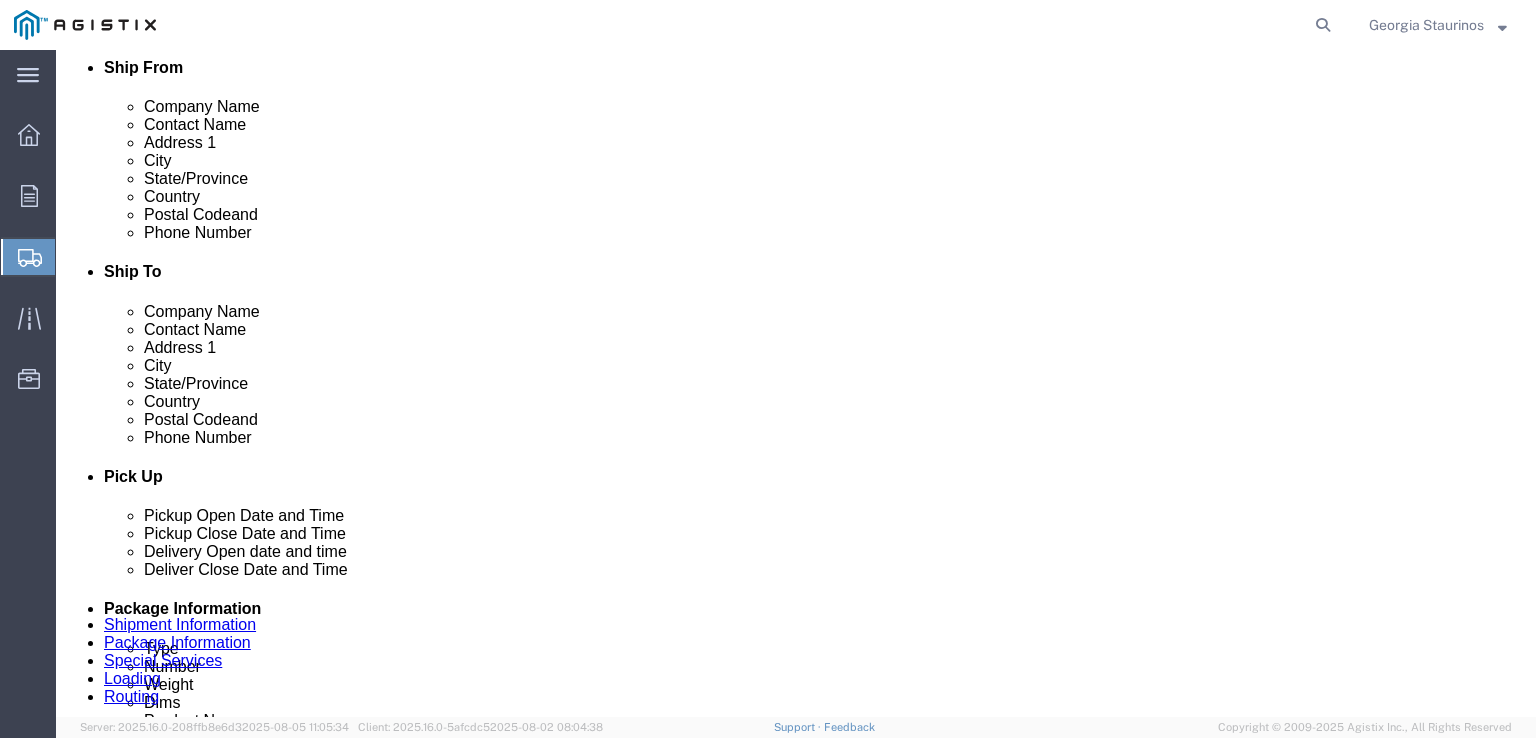 type on "STOCKTON" 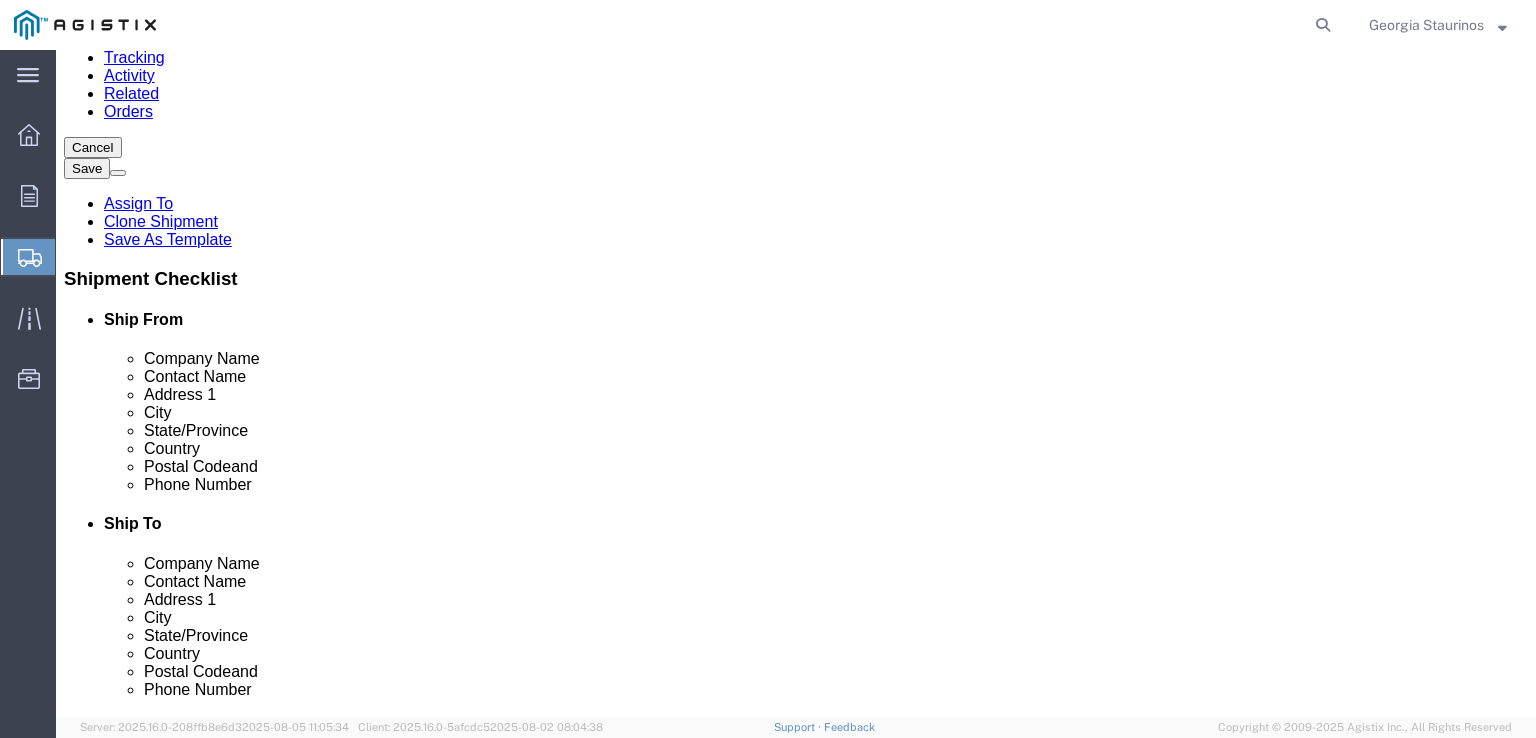 scroll, scrollTop: 200, scrollLeft: 0, axis: vertical 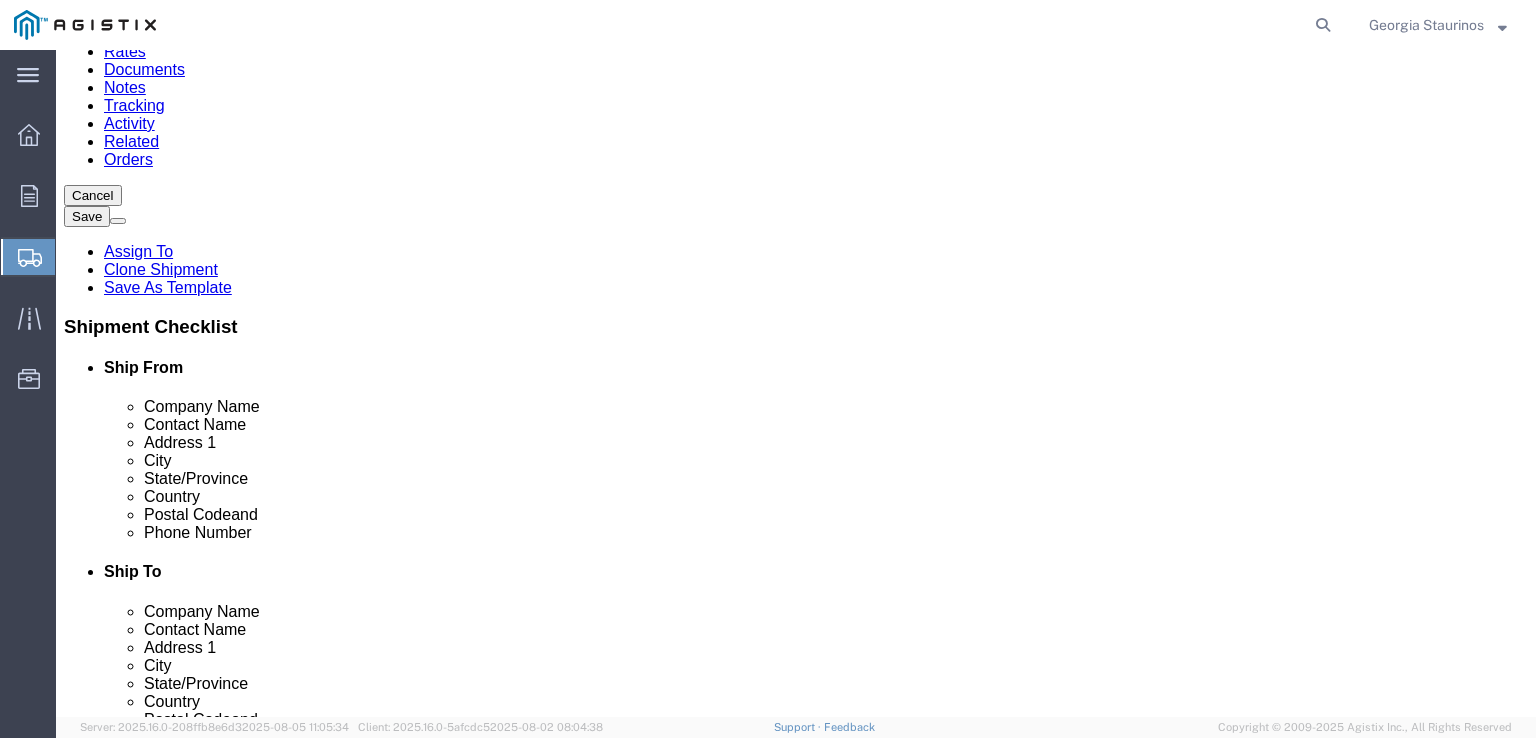 drag, startPoint x: 888, startPoint y: 291, endPoint x: 642, endPoint y: 281, distance: 246.20317 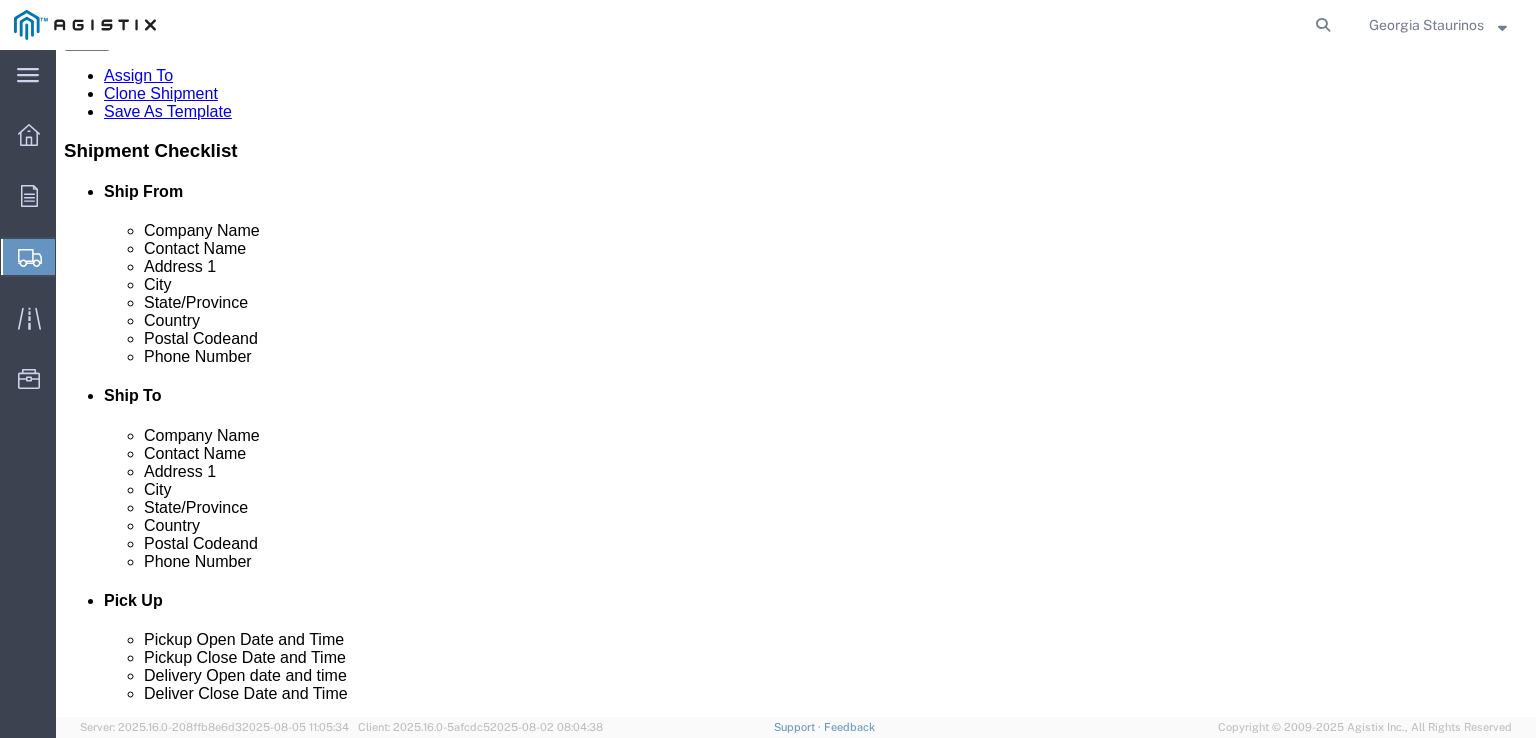 scroll, scrollTop: 400, scrollLeft: 0, axis: vertical 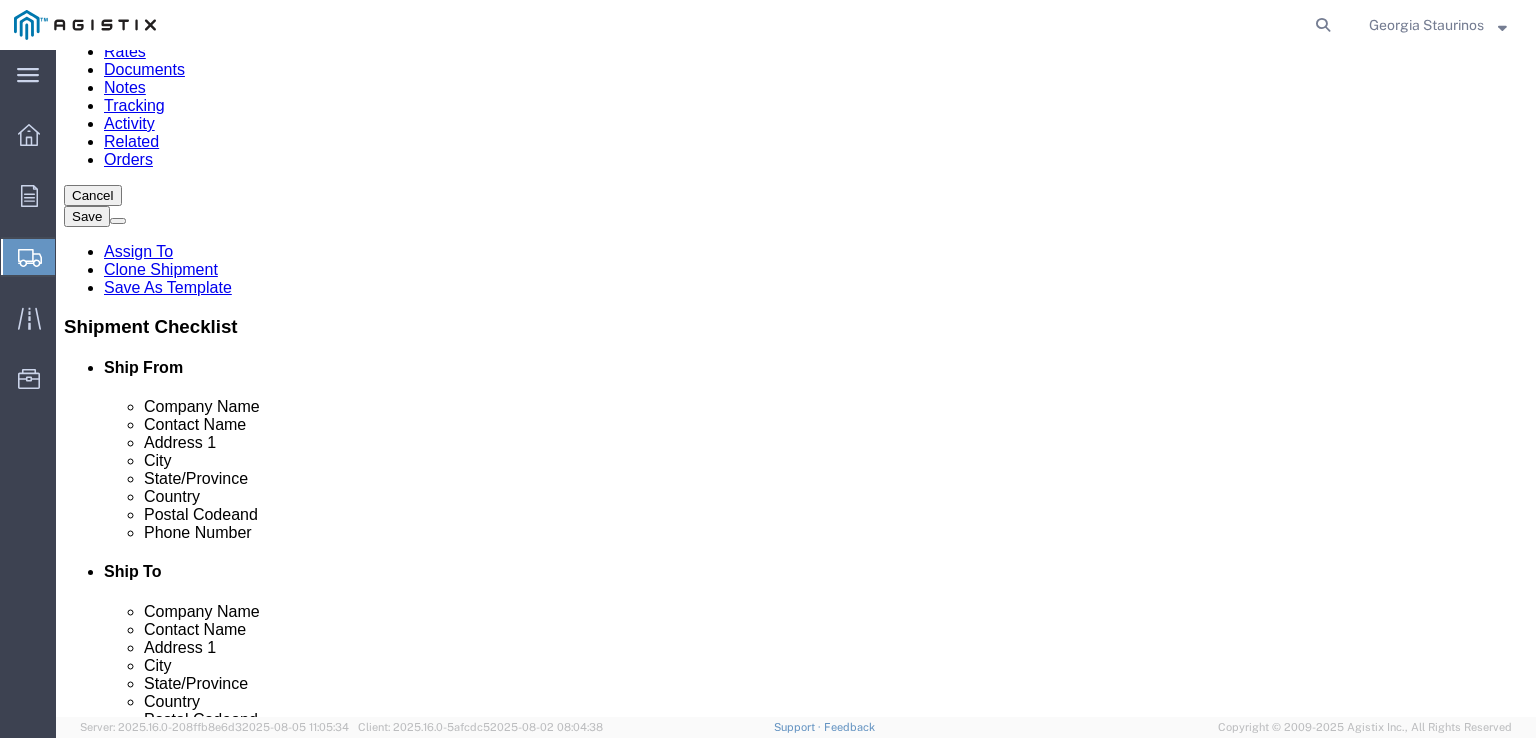 click 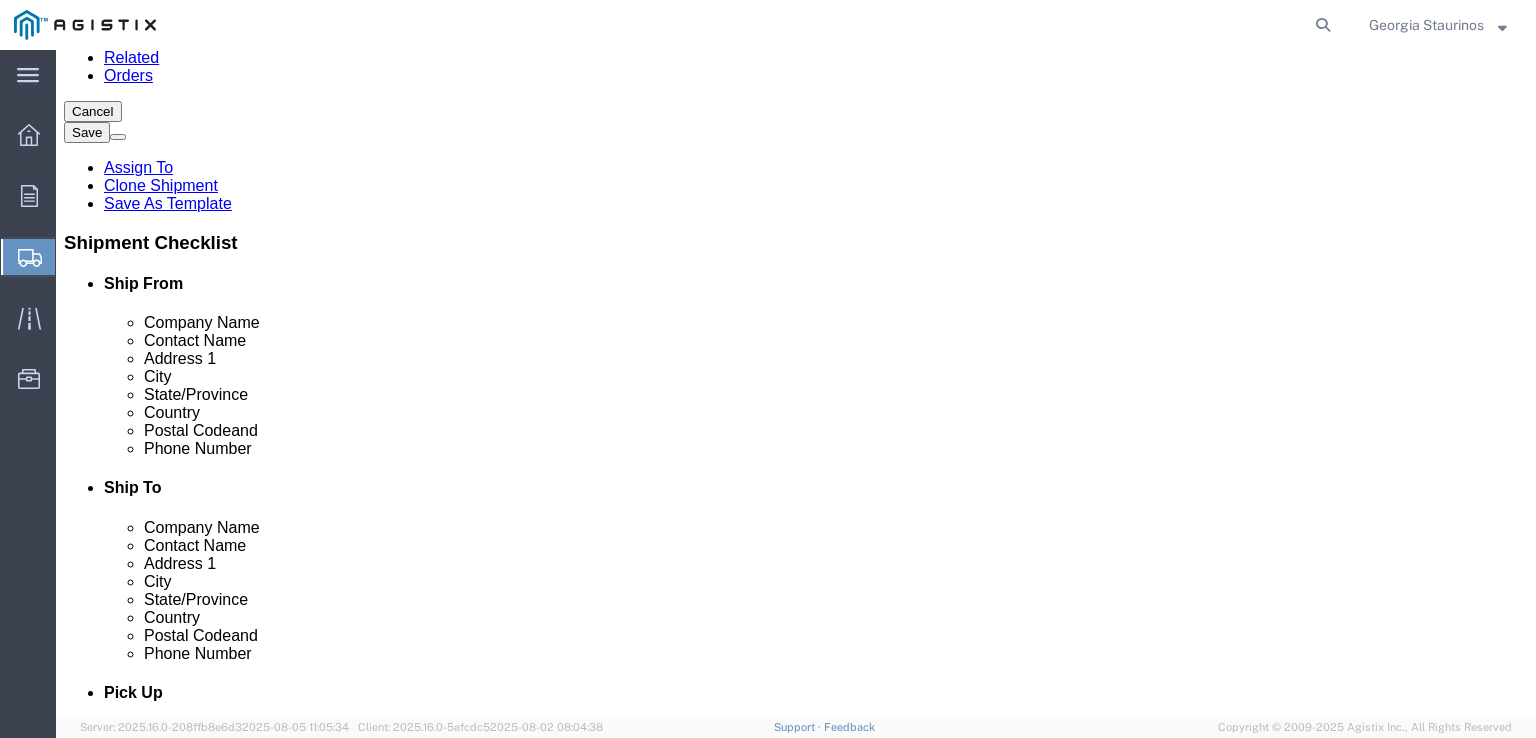 scroll, scrollTop: 200, scrollLeft: 0, axis: vertical 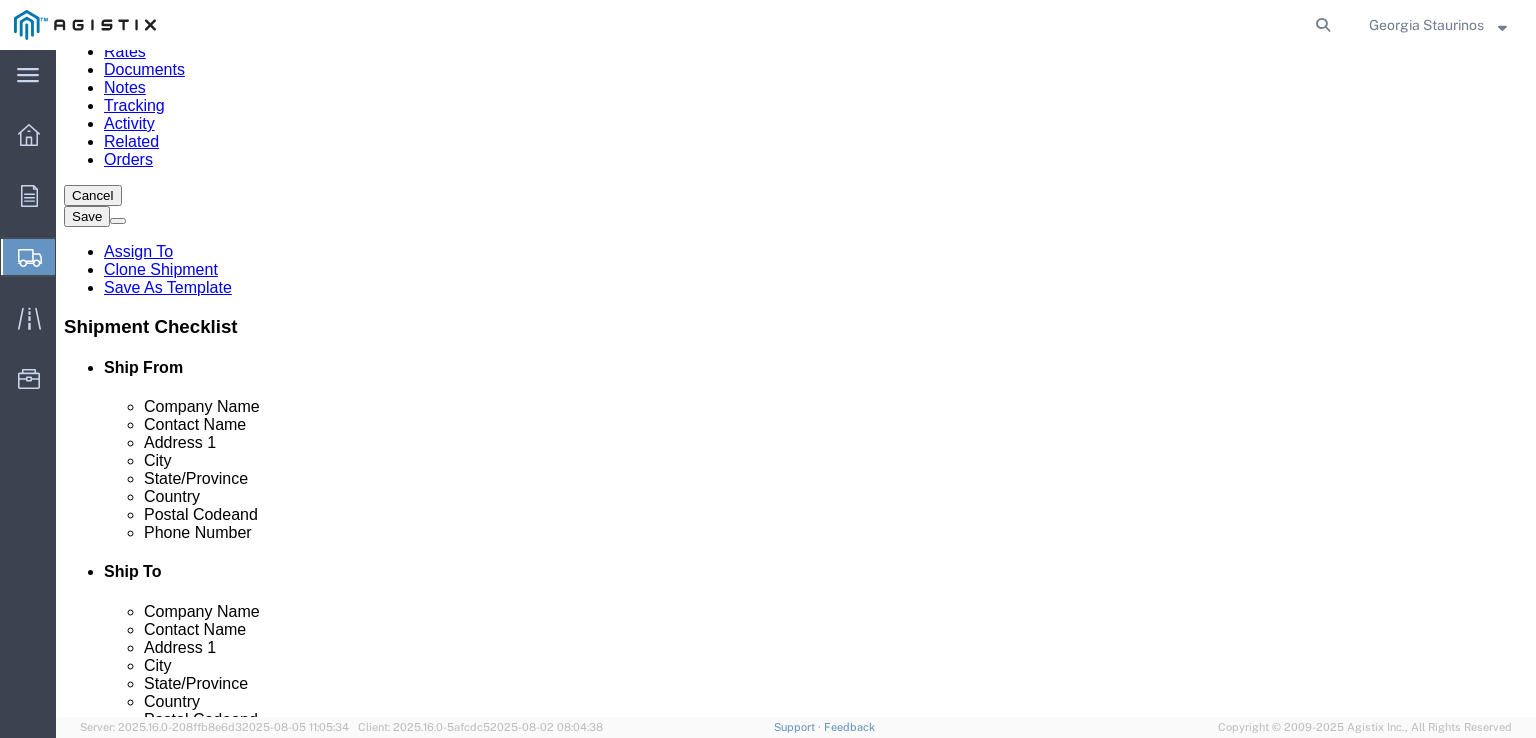 type on "P" 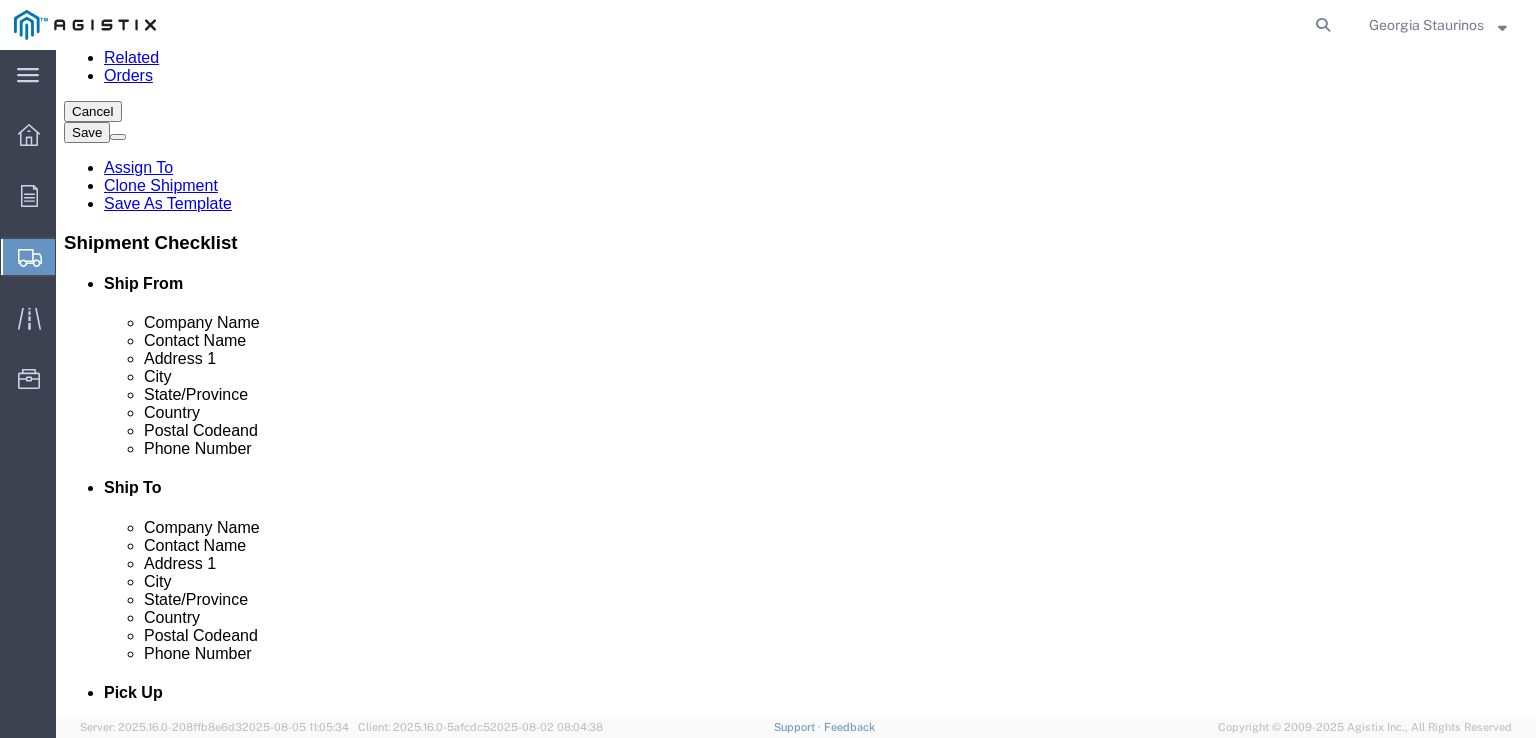 type 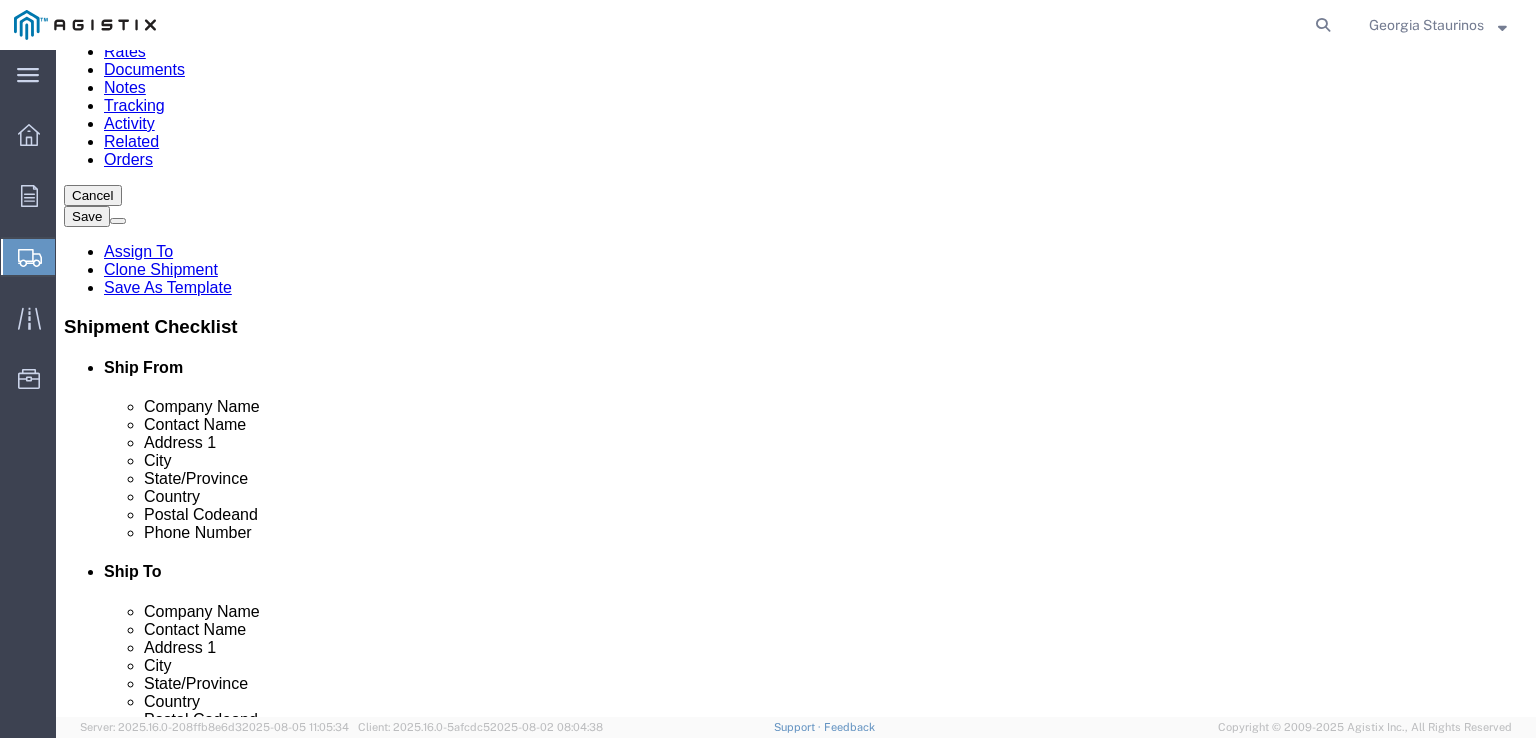 type on "PG&E" 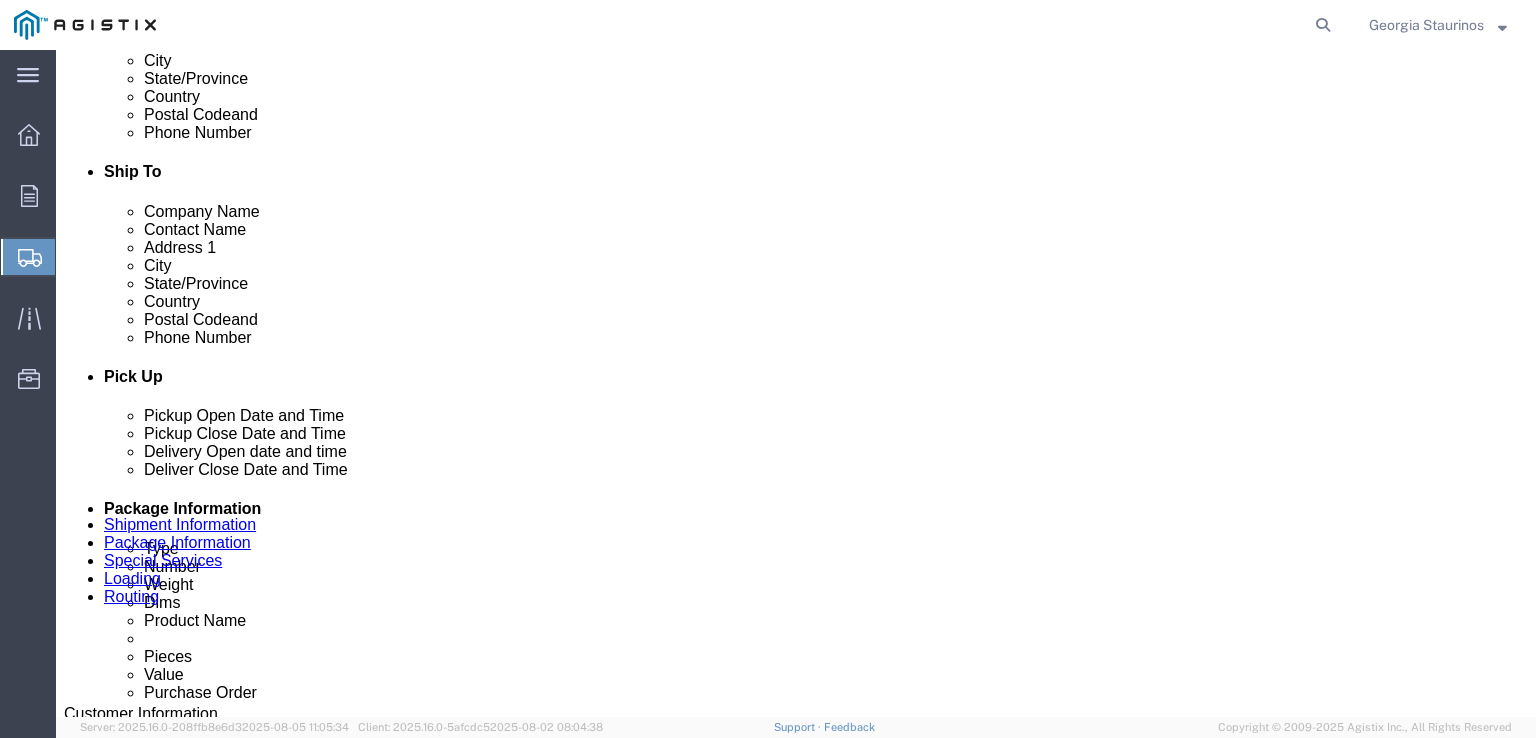 scroll, scrollTop: 400, scrollLeft: 0, axis: vertical 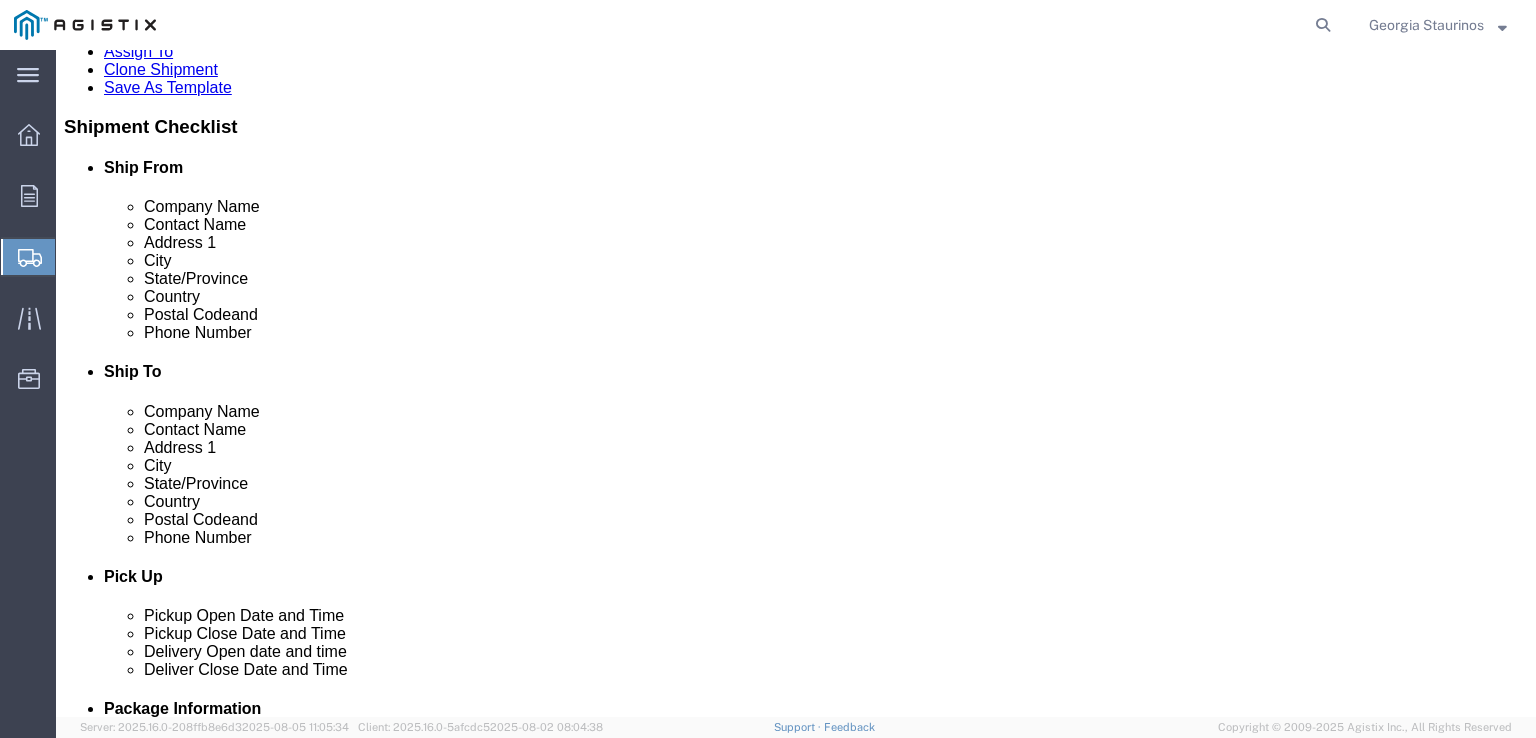 type on "[FIRST] [LAST]" 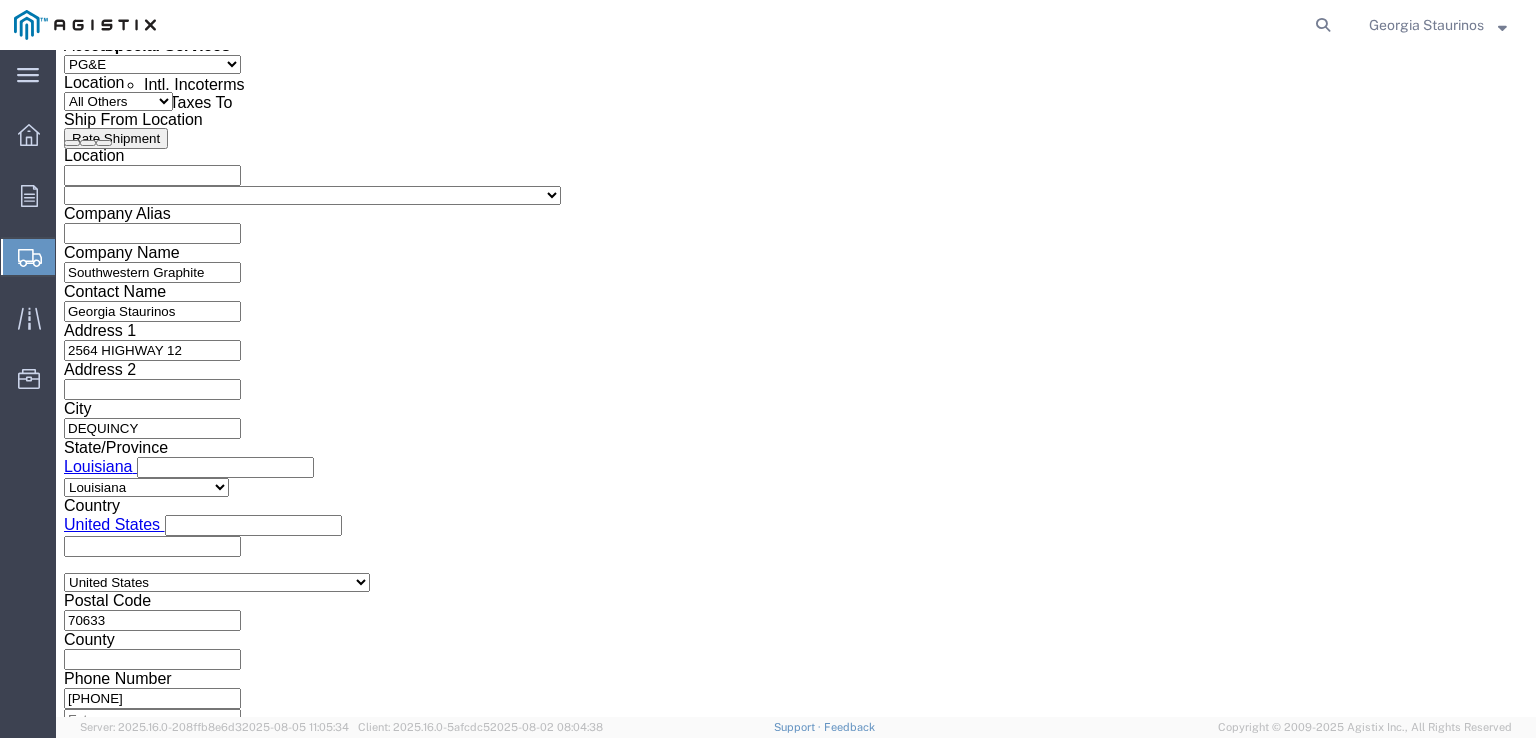 scroll, scrollTop: 1300, scrollLeft: 0, axis: vertical 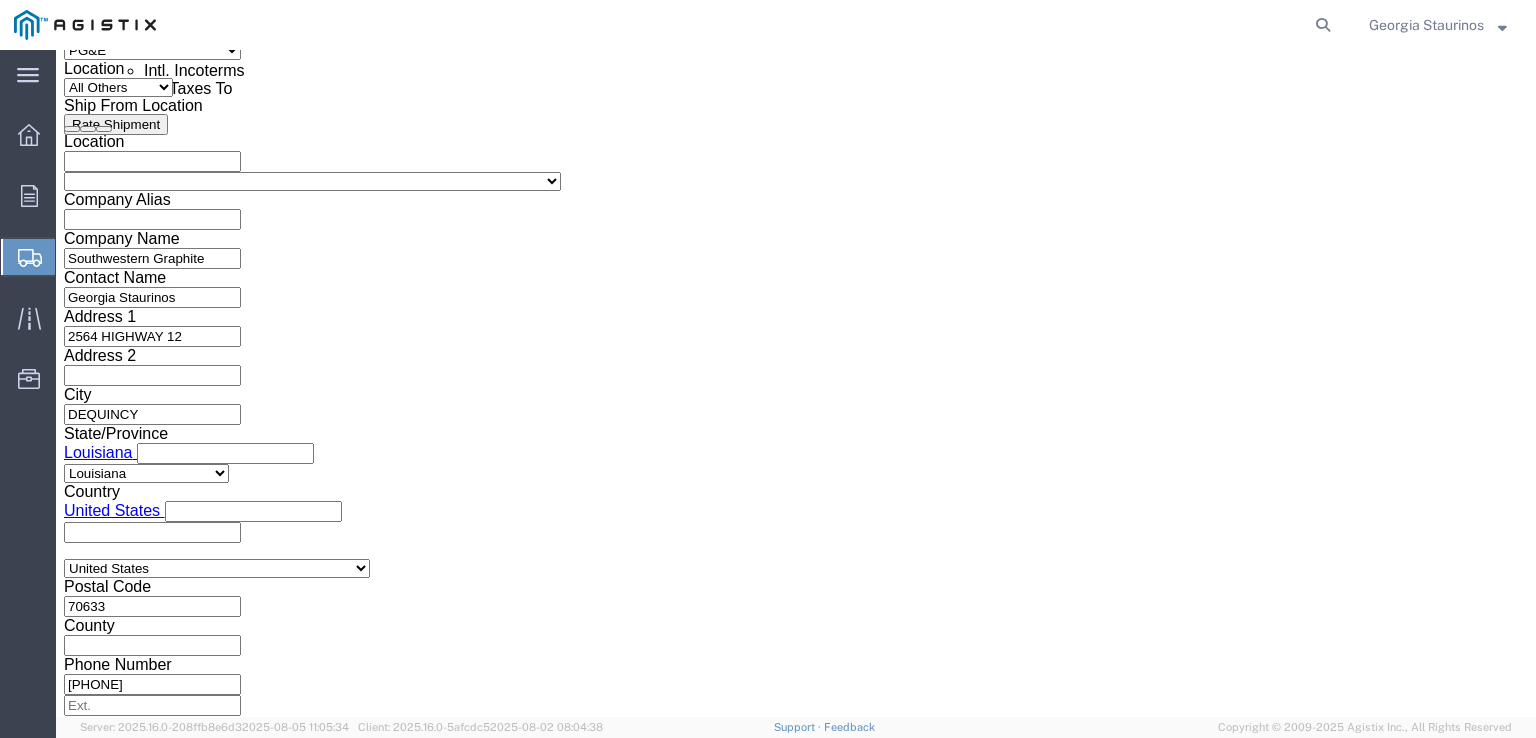 click 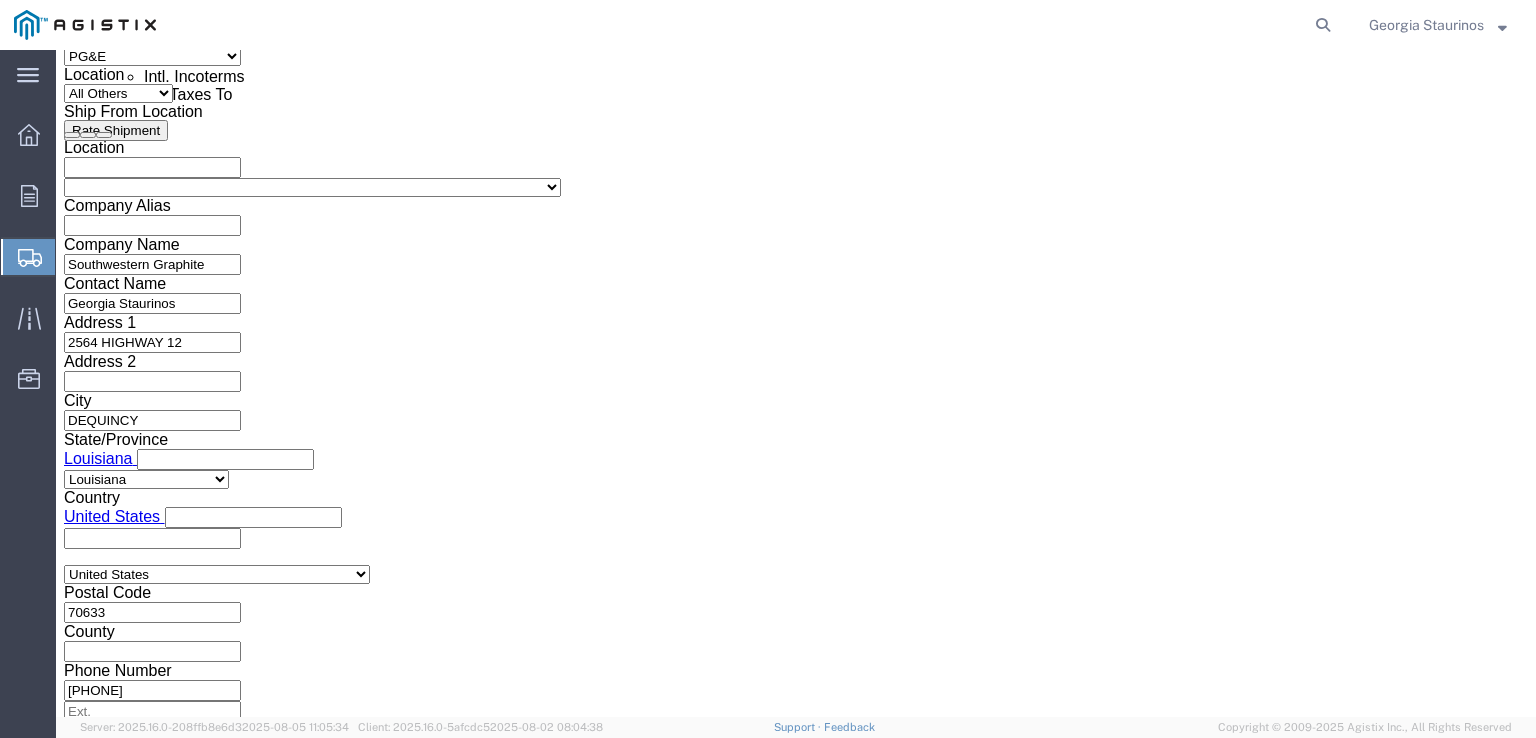 scroll, scrollTop: 1400, scrollLeft: 0, axis: vertical 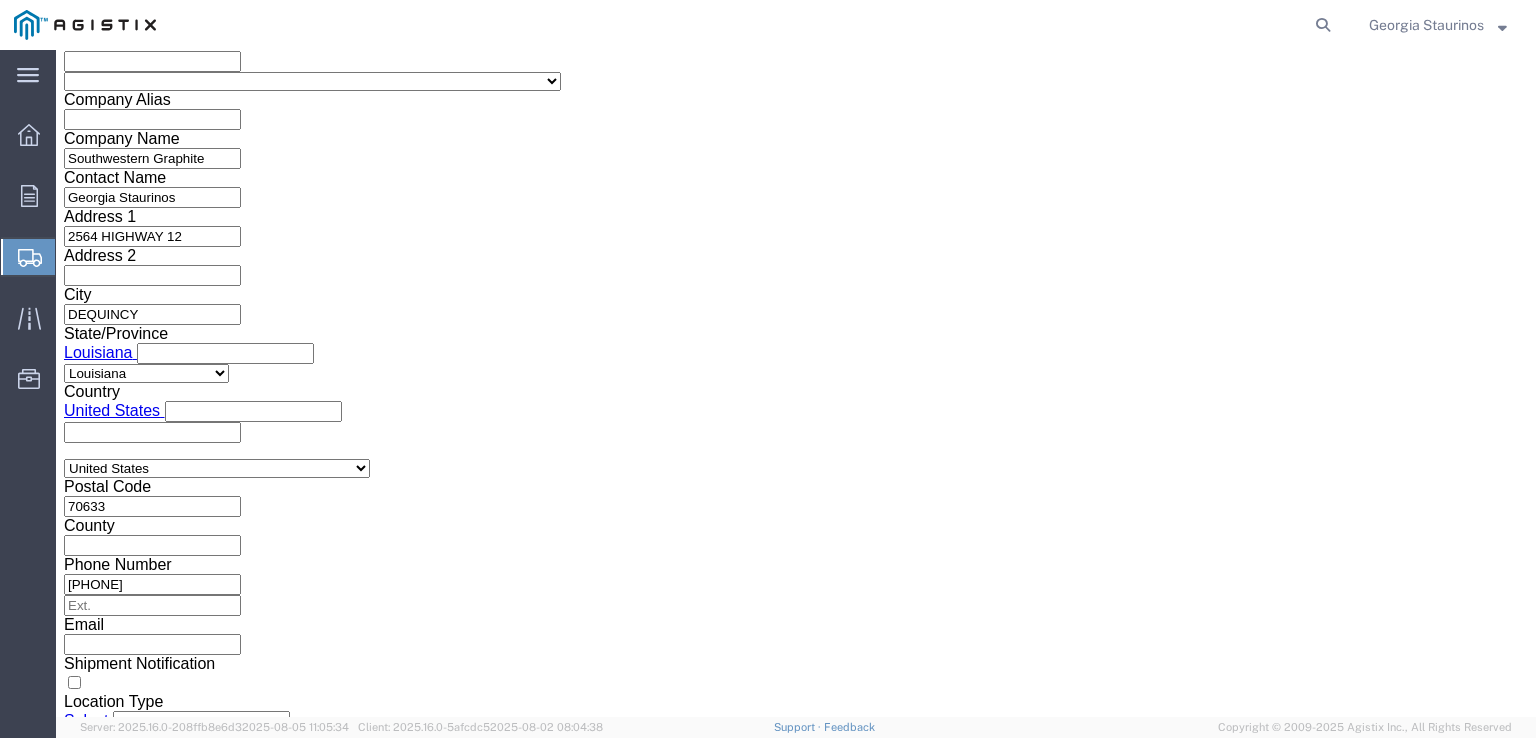 click 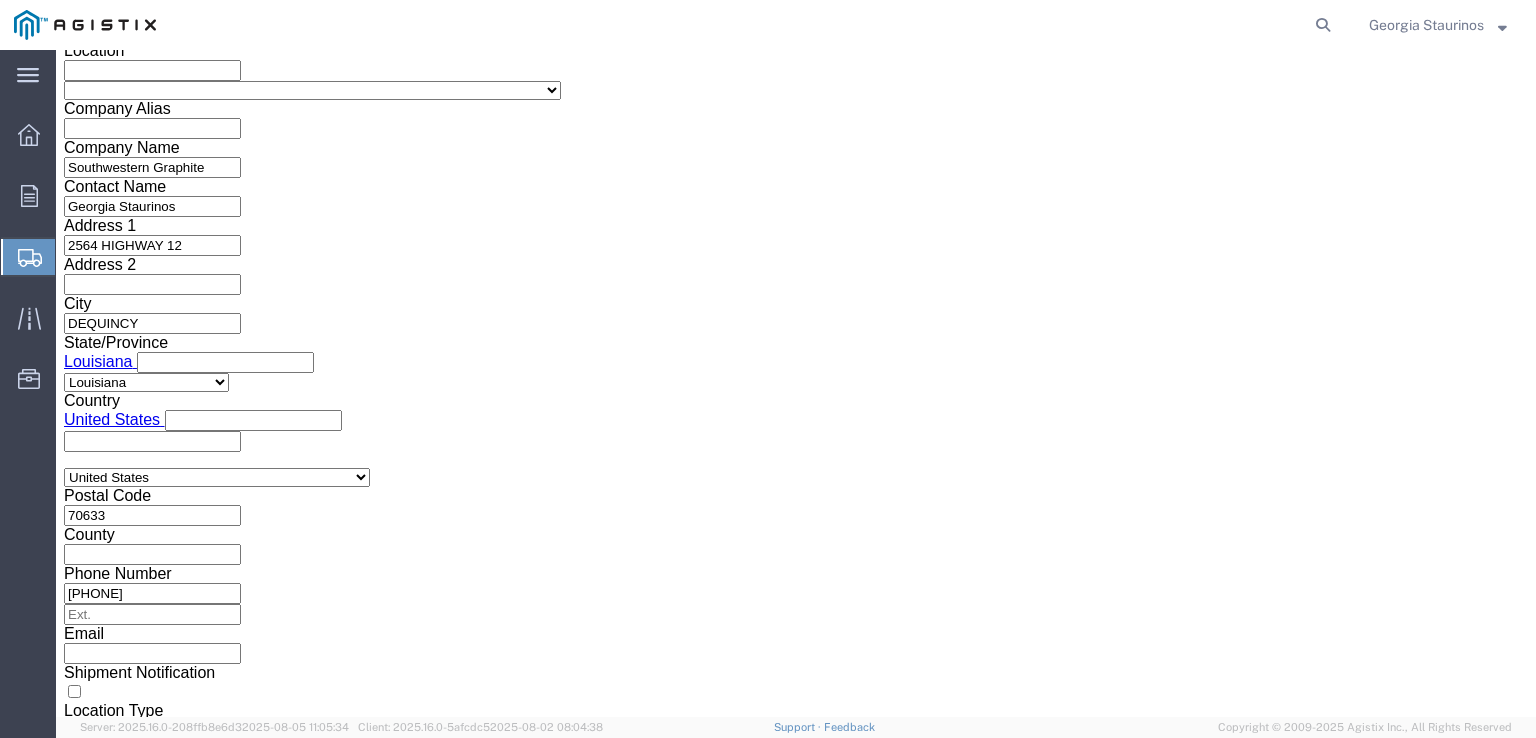 click on "Select Account Type Activity ID Airline Appointment Number ASN Batch Request # Bill Of Lading Bin Booking Number Booking Request ID Cancel Pickup Location CBP Entry No Claim Container Number Customer Ref Delivery Number Department Document No Expenditure Export Reference Flight Number General GL Code House Airway Bill Internal Requisition Invoice Number ITN No Job Number License Lloyd's Code Lot Number Master Airway Bill Master Tracking Number Material Requisition Order Number Organization Packing Slip Pickup Number Pickup Request PO Line Item No PRO # Problem File Number Project Project Number Protocol Number Purchase Order Quote Number R.M.A. Release Number Route Sales Order Seal Number Serial No Shipment Id Number Shipment Line No Study Number Task Tender ID VAT Number Vessel Name VIN Voyage Number Waybill Number Work Order" 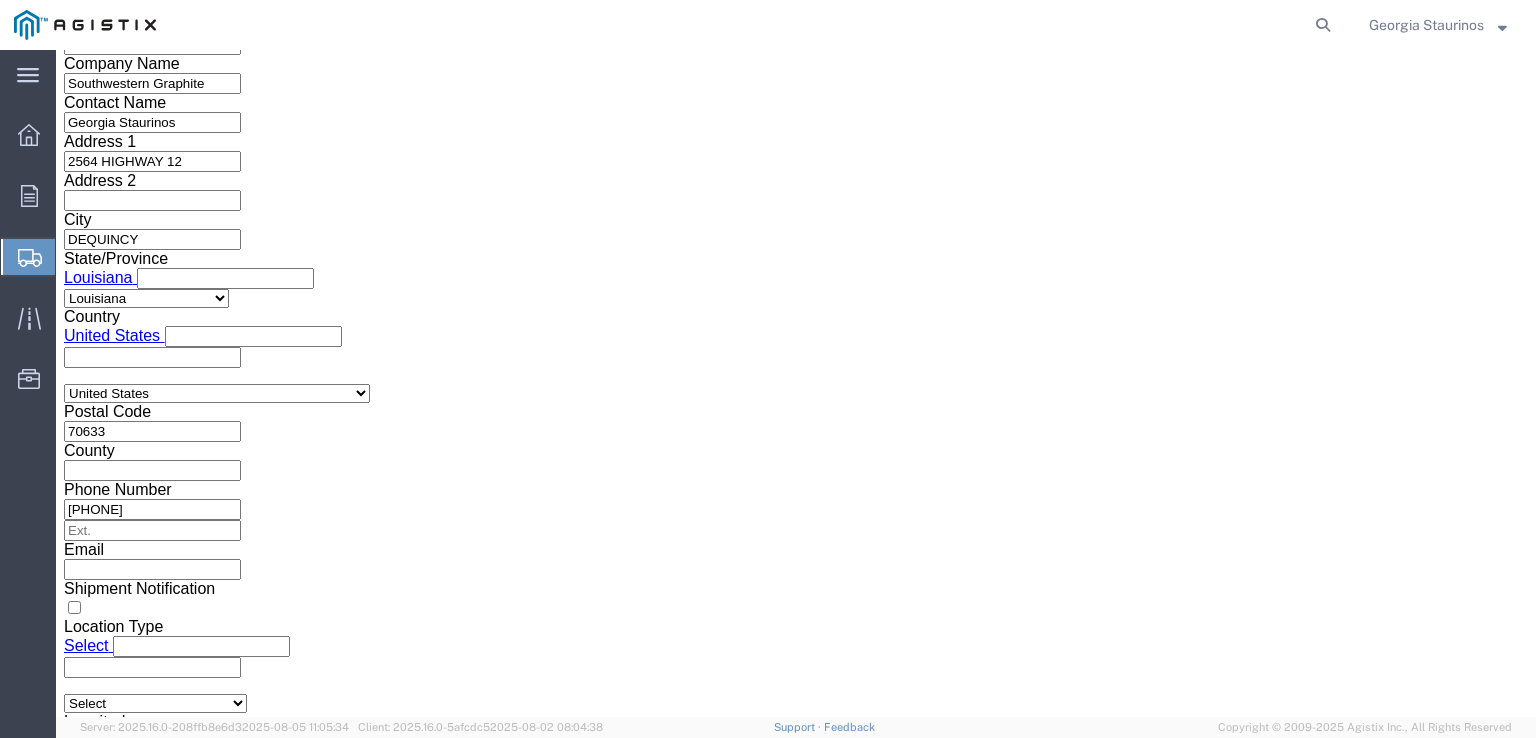 scroll, scrollTop: 1568, scrollLeft: 0, axis: vertical 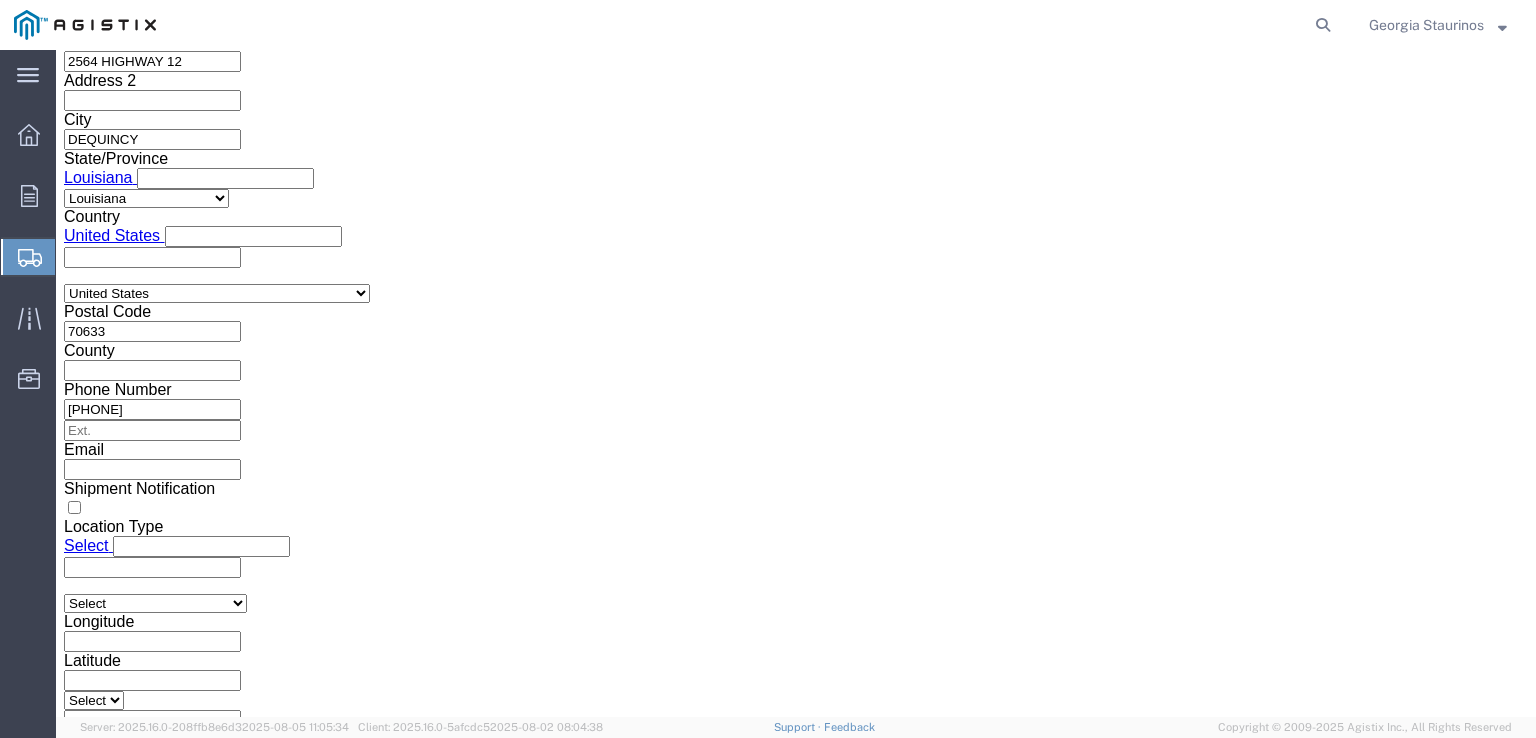 click on "Continue" 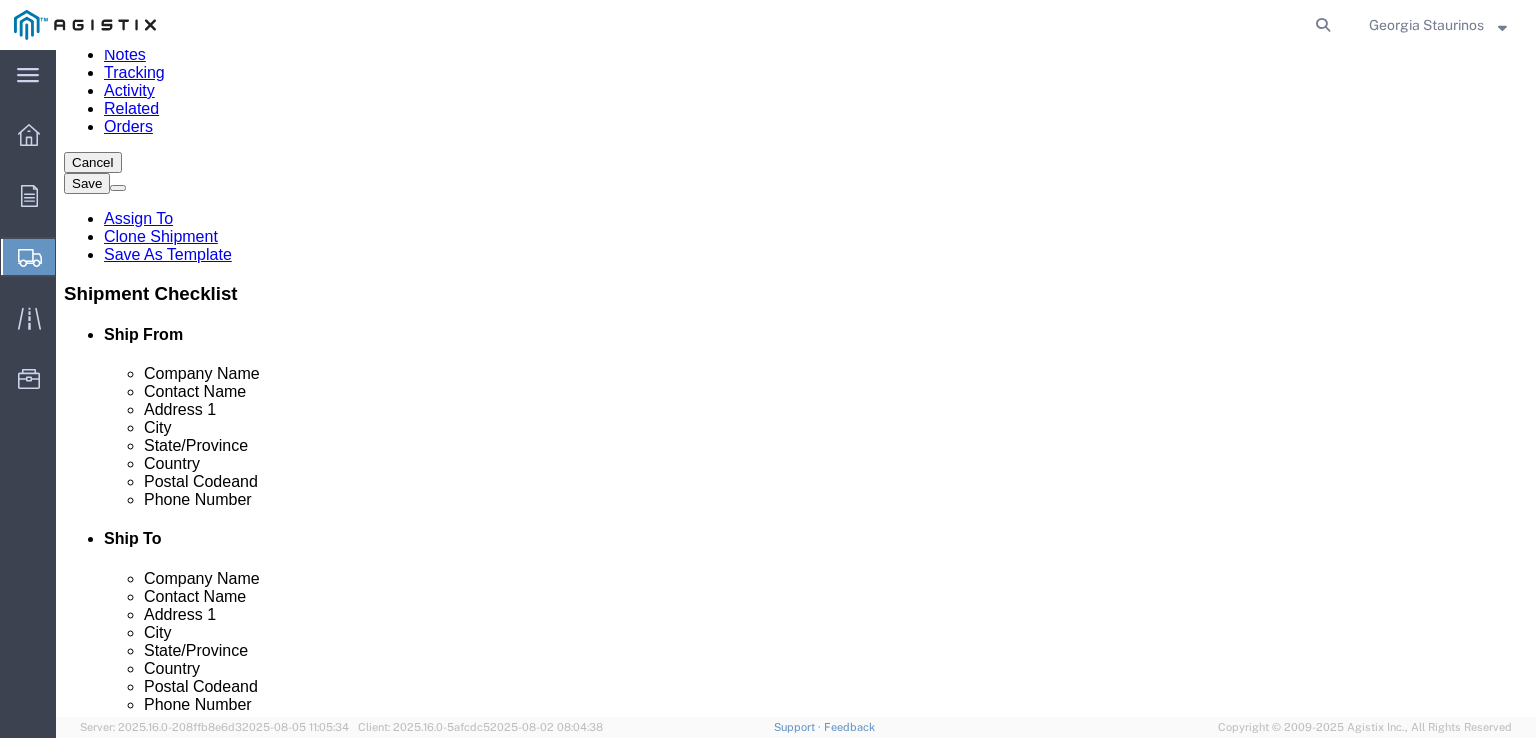 scroll, scrollTop: 252, scrollLeft: 0, axis: vertical 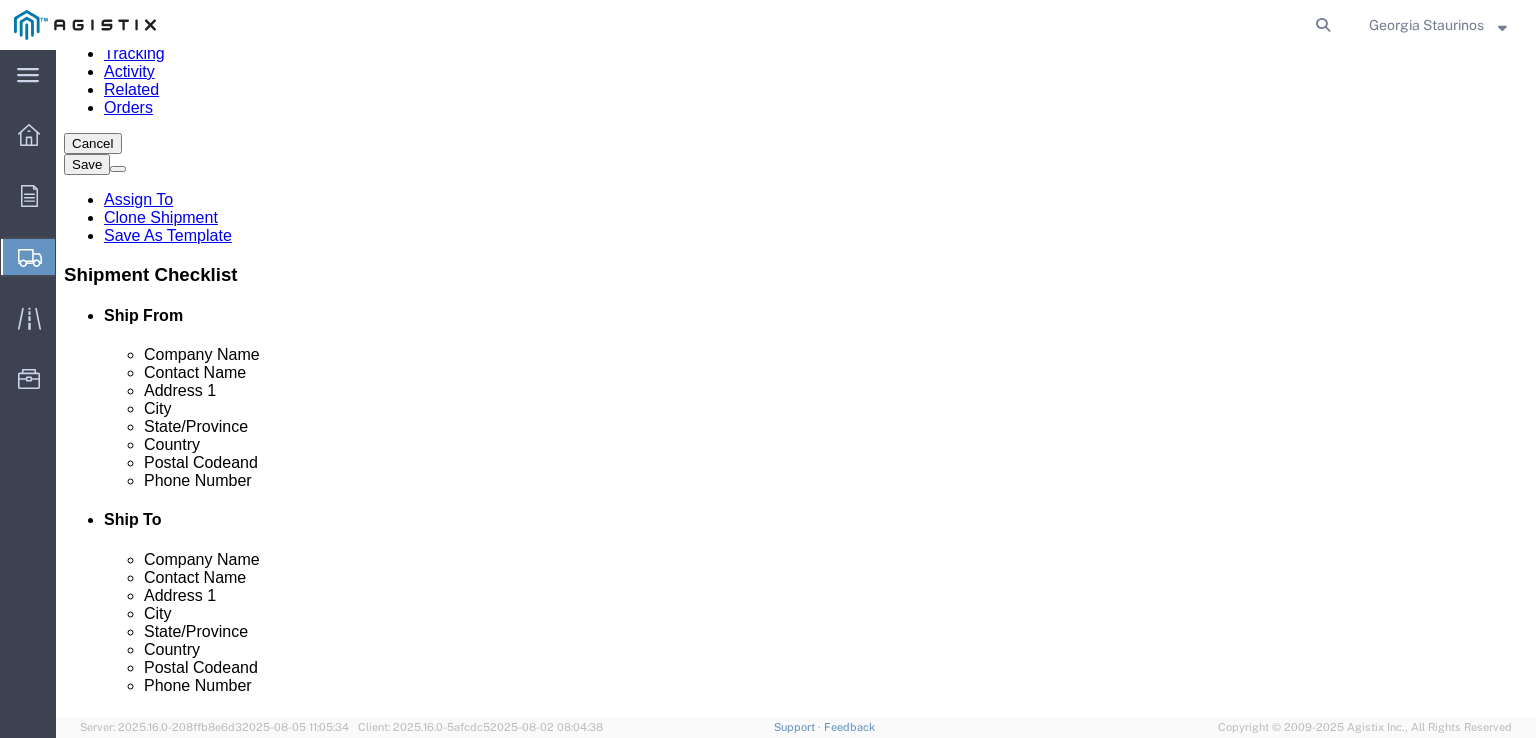 drag, startPoint x: 48, startPoint y: 595, endPoint x: 60, endPoint y: 587, distance: 14.422205 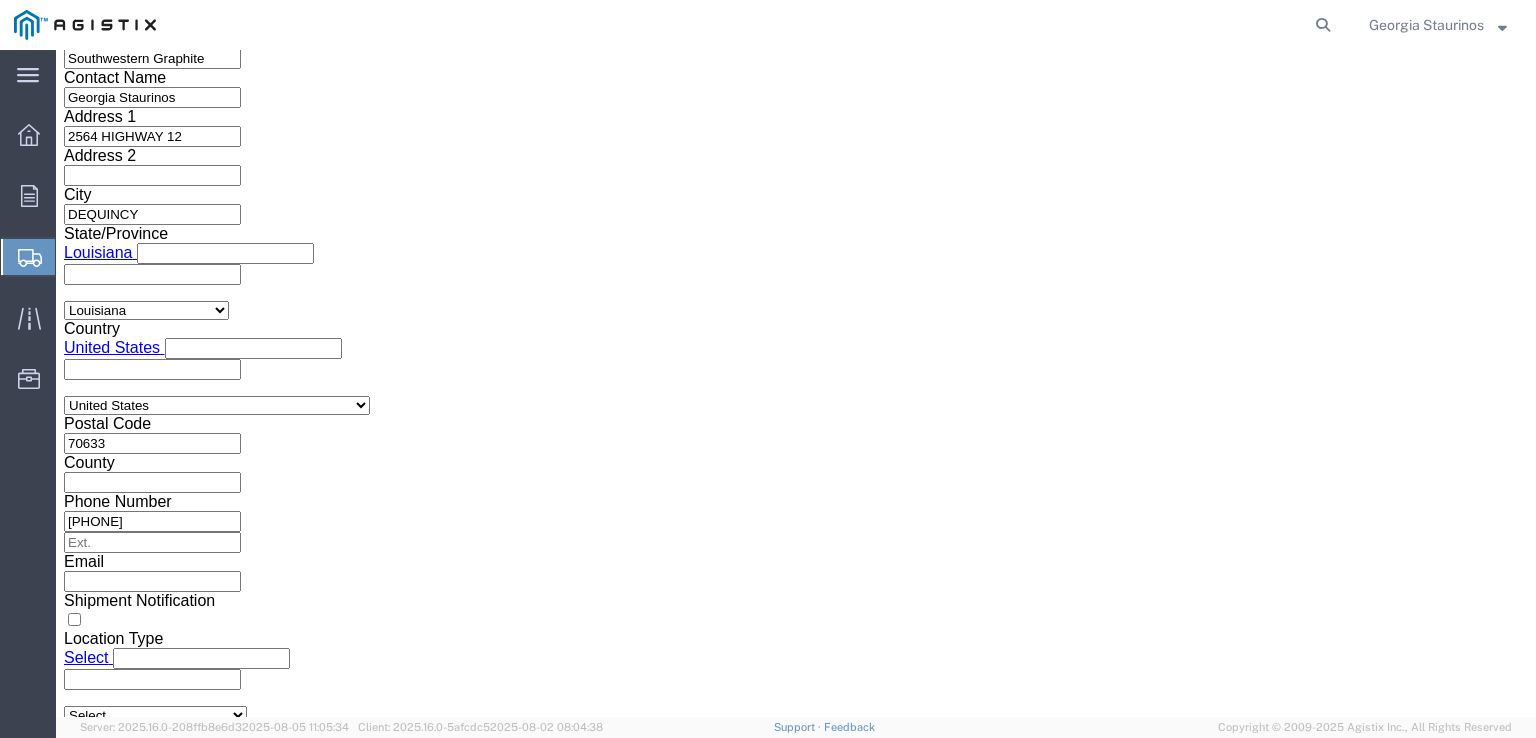 scroll, scrollTop: 1733, scrollLeft: 0, axis: vertical 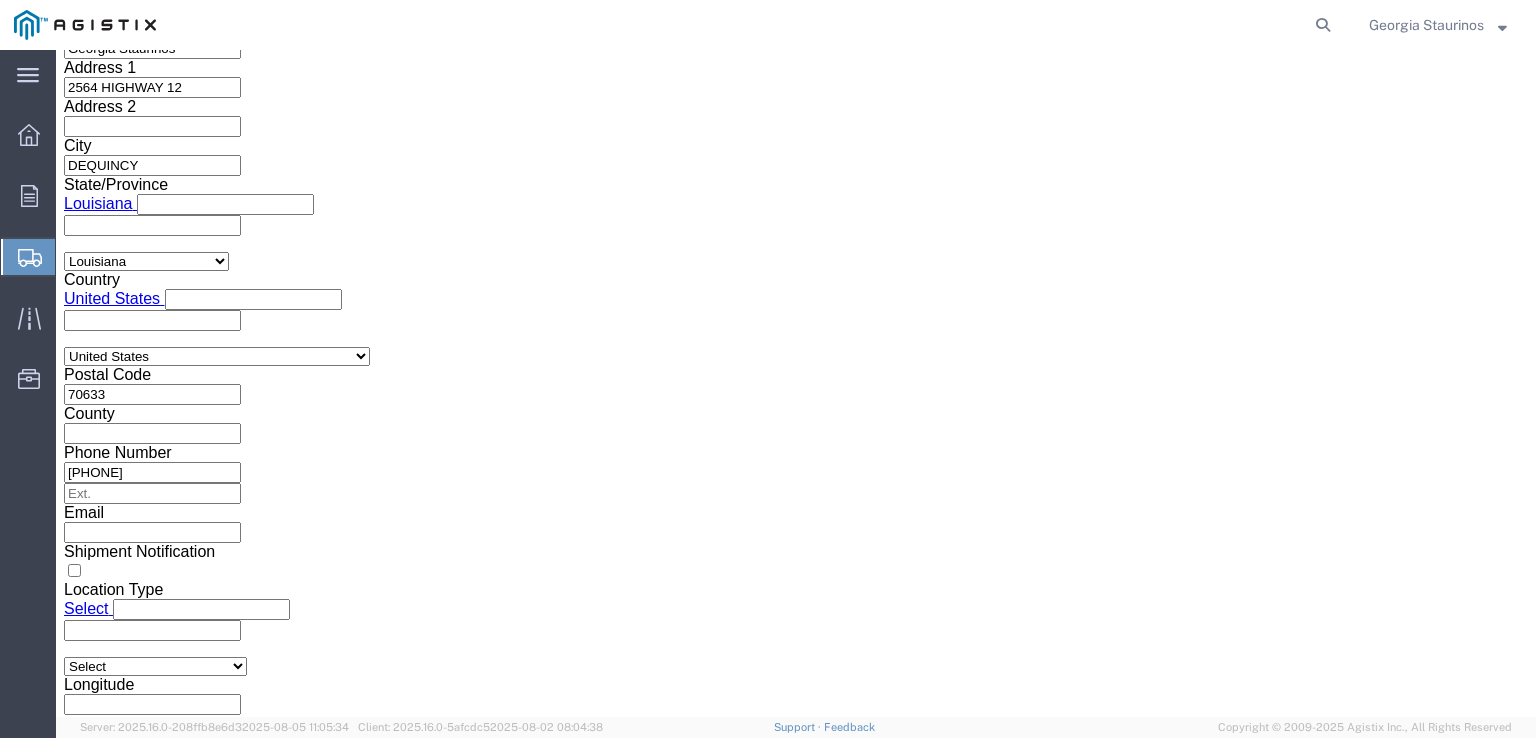 click on "Continue" 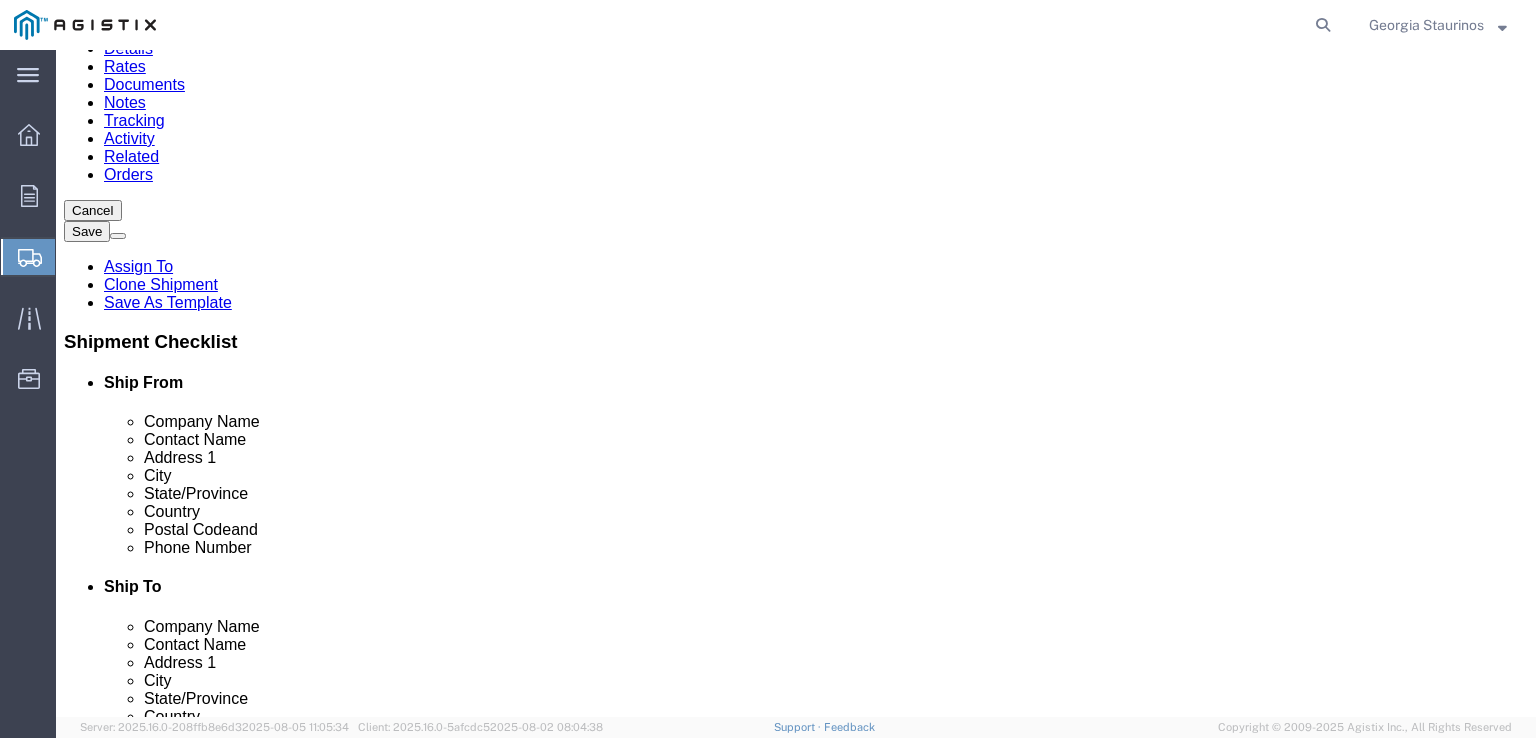 scroll, scrollTop: 151, scrollLeft: 0, axis: vertical 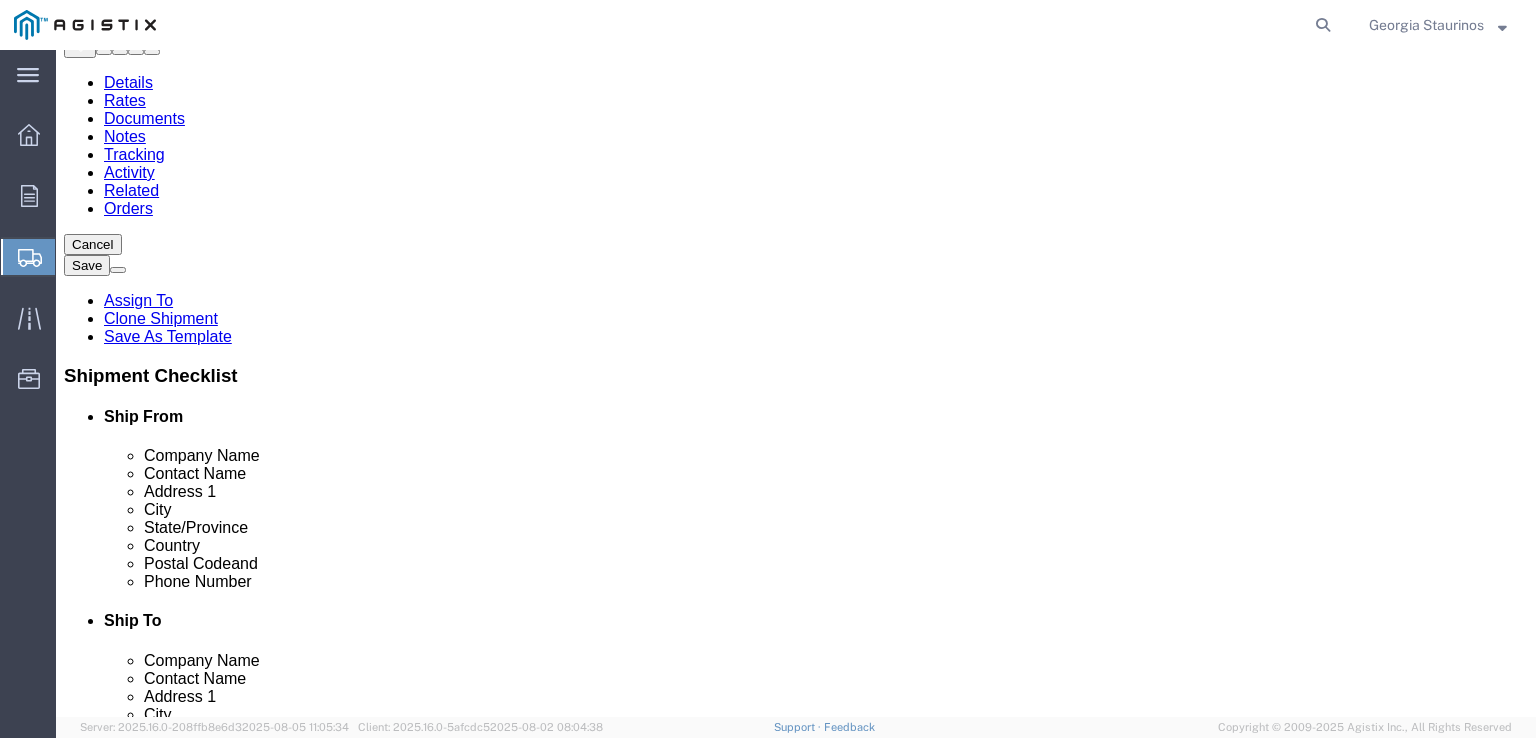click on "Package  Type
Select Bulk Bundle(s) Cardboard Box(es) Carton(s) Crate(s) Drum(s) (Fiberboard) Drum(s) (Metal) Drum(s) (Plastic) Envelope Naked Cargo (UnPackaged) Pallet(s) Oversized (Not Stackable) Pallet(s) Oversized (Stackable) Pallet(s) Standard (Not Stackable) Pallet(s) Standard (Stackable) Roll(s) Your Packaging
Carton Count
Number
1
Dimensions
Length
x
Width
x
Height
Select cm ft in
Weight
0.00    Select kgs lbs
Ship. t°
Temperature
Select
Additional Info
Packaging Material
Packaging Material
Type
Dry Ice Gel Pack(s) Liquid Nitrogen" 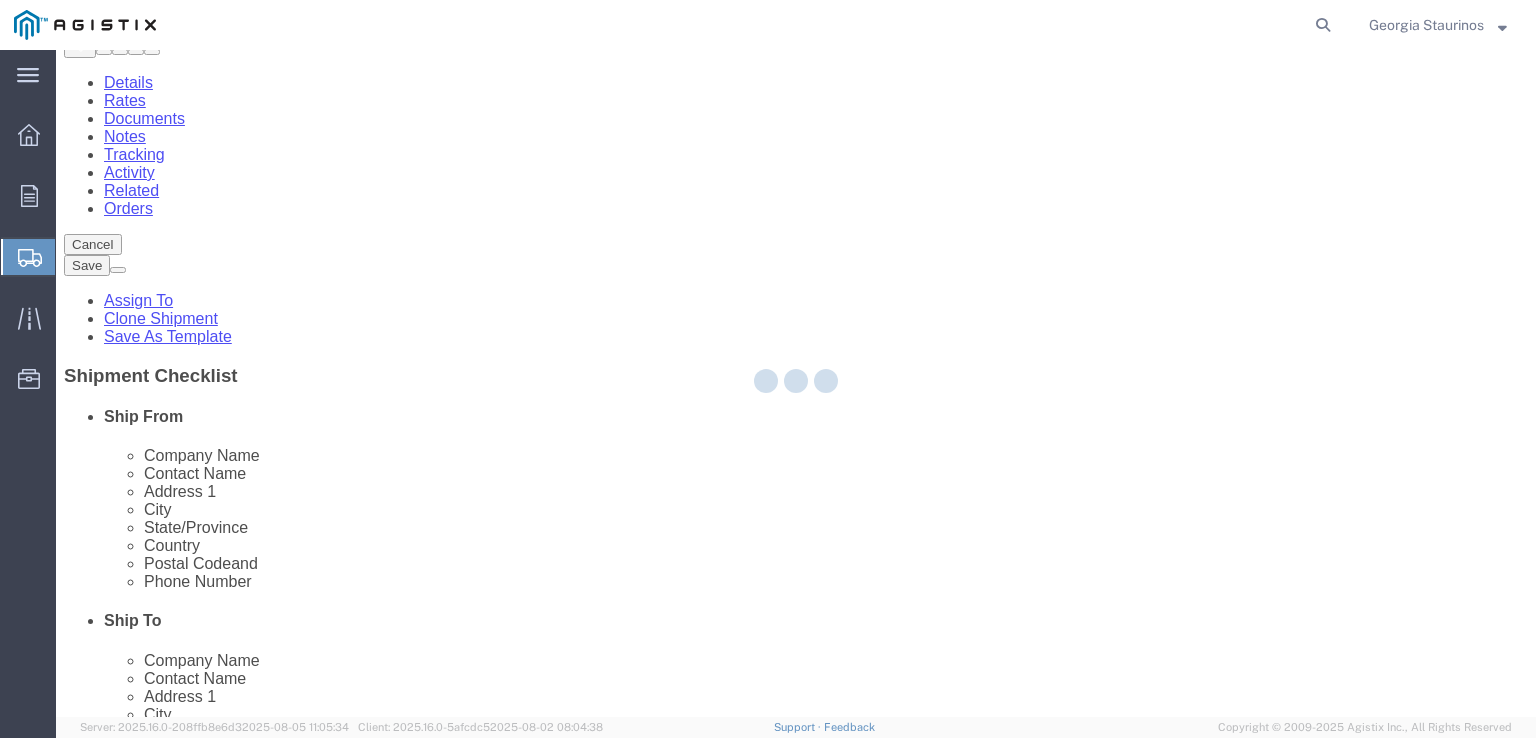 select 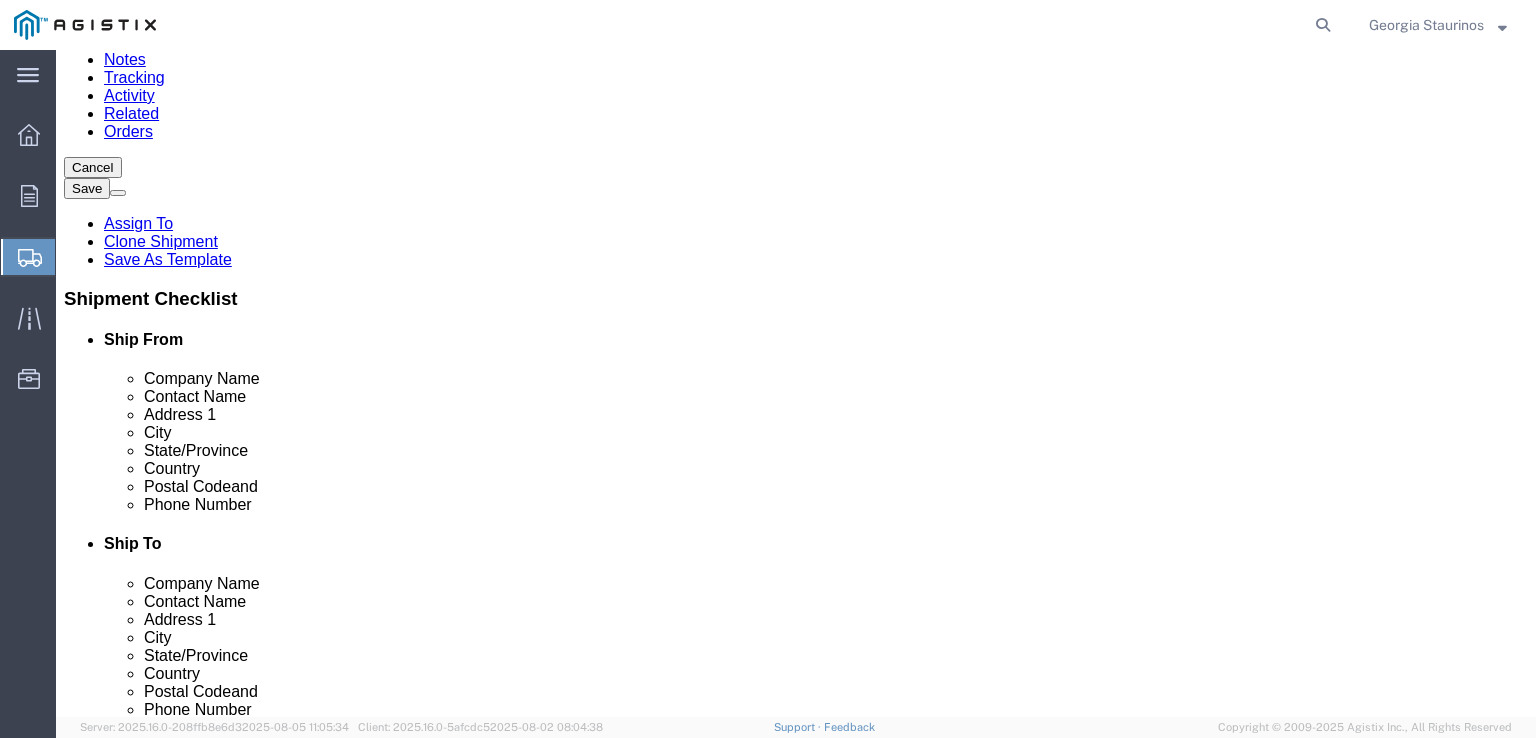 scroll, scrollTop: 0, scrollLeft: 0, axis: both 